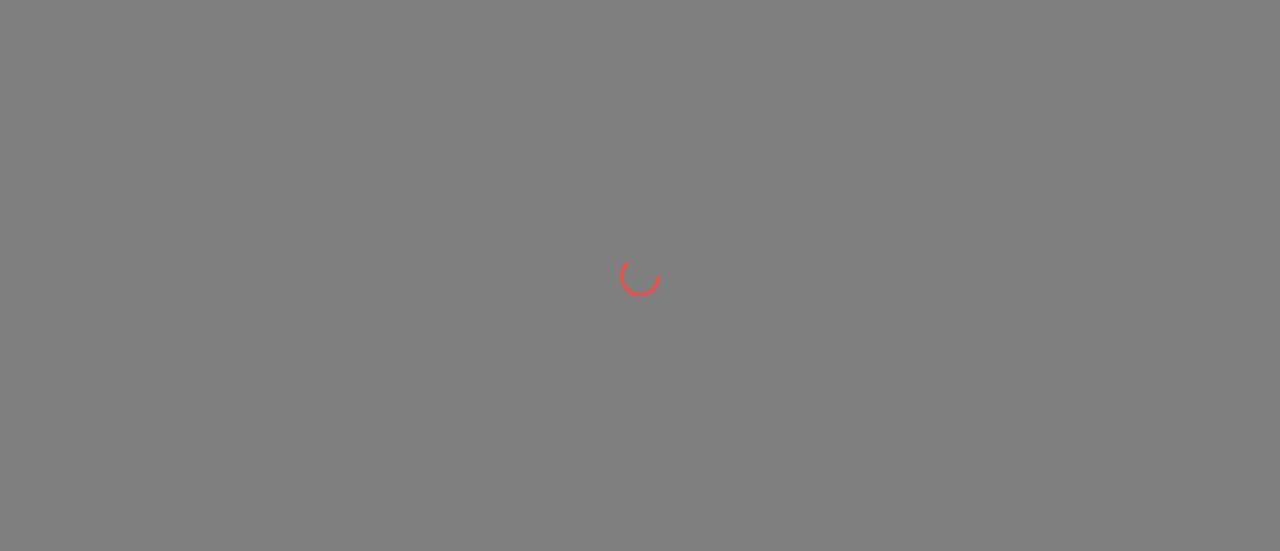 scroll, scrollTop: 0, scrollLeft: 0, axis: both 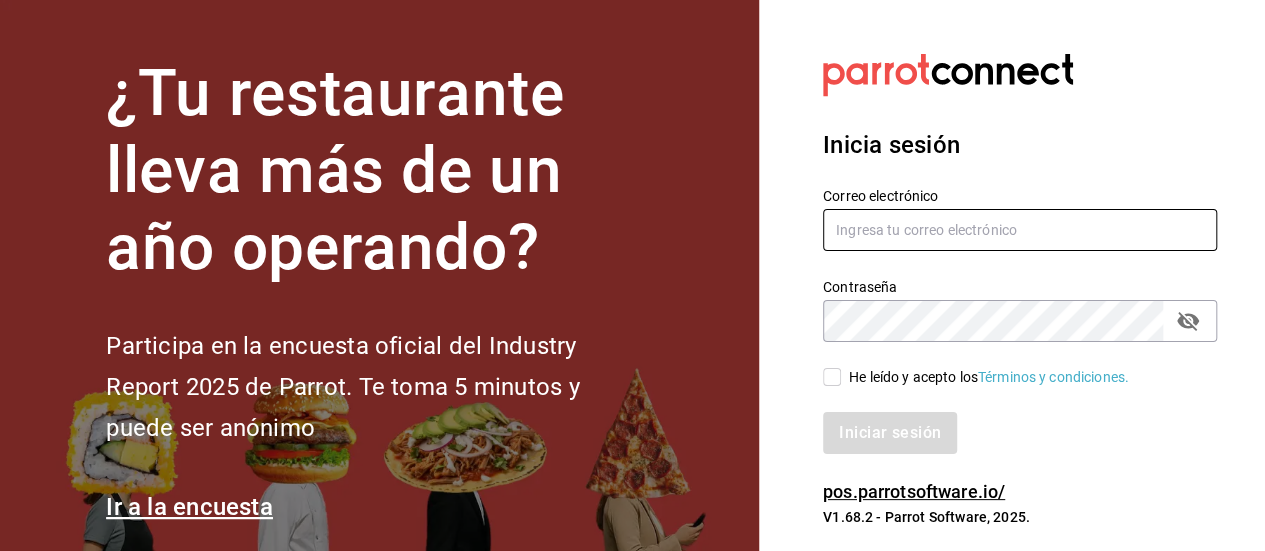 click at bounding box center [1020, 230] 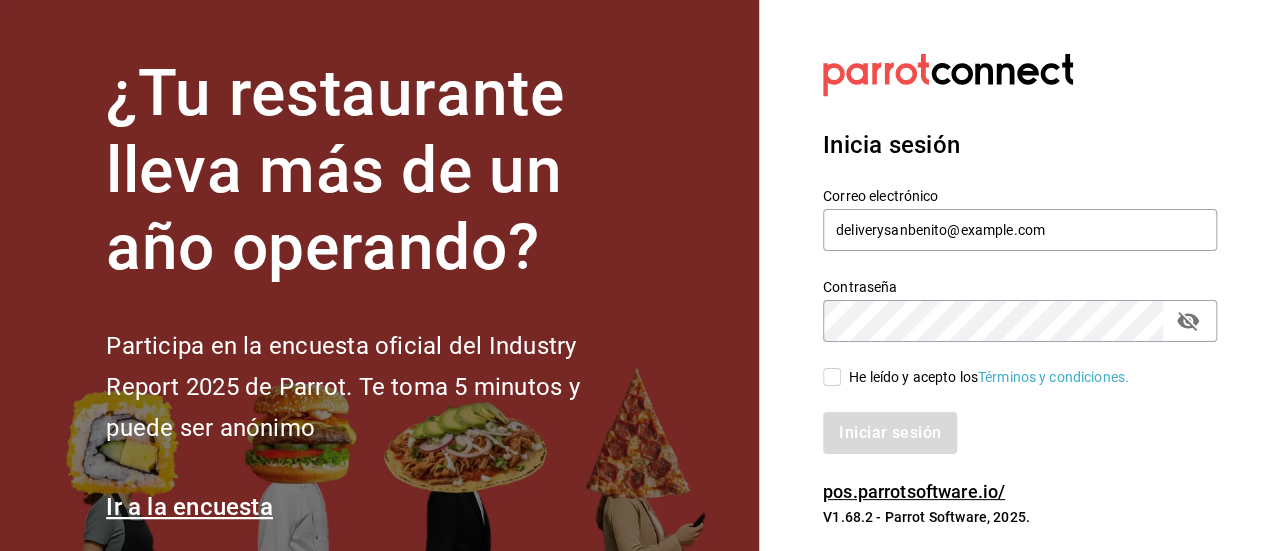 click on "He leído y acepto los  Términos y condiciones." at bounding box center (832, 377) 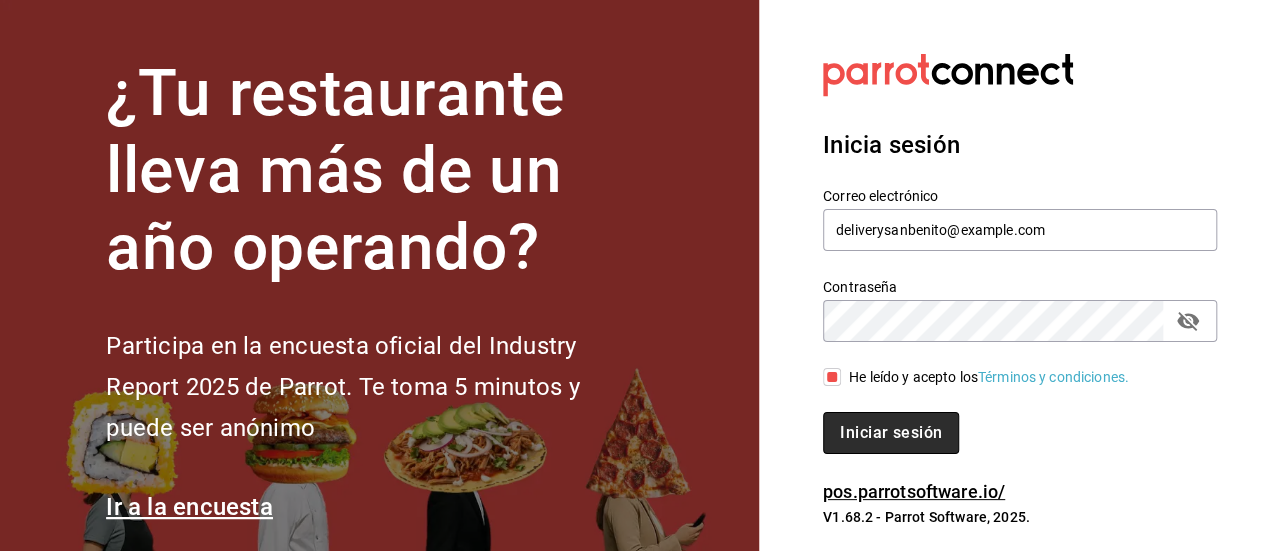 click on "Iniciar sesión" at bounding box center (891, 433) 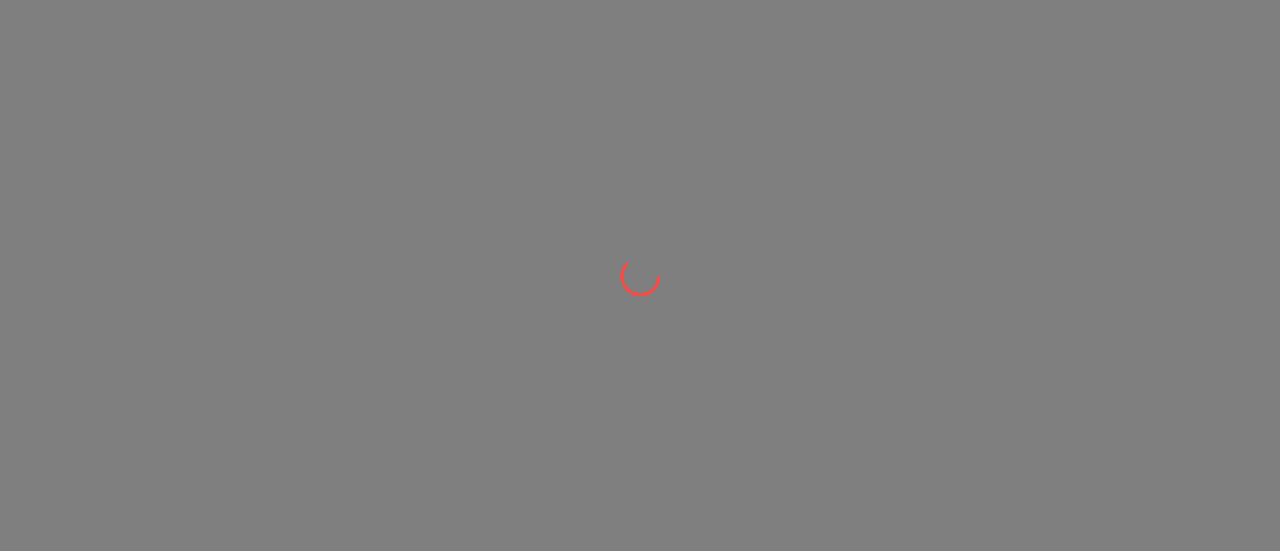 scroll, scrollTop: 0, scrollLeft: 0, axis: both 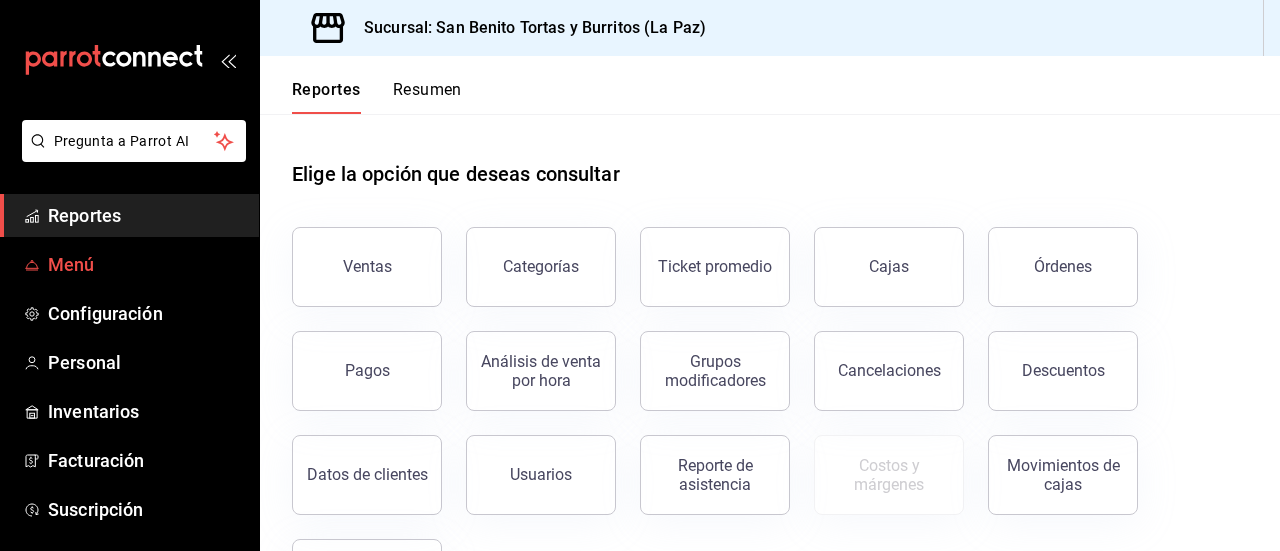 click on "Menú" at bounding box center [145, 264] 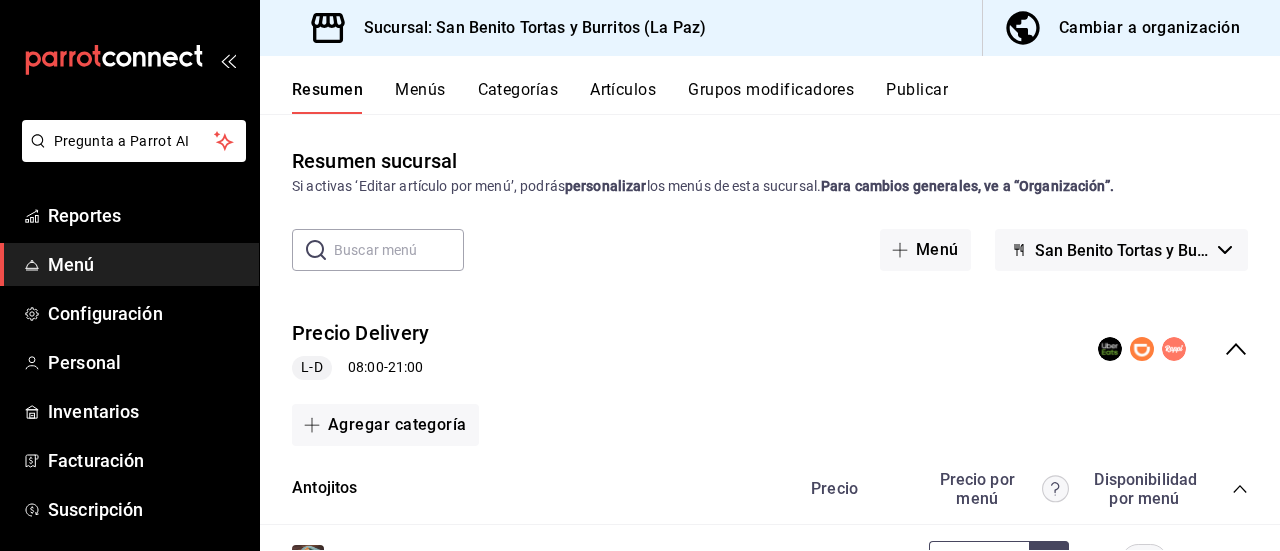 click on "Grupos modificadores" at bounding box center (771, 97) 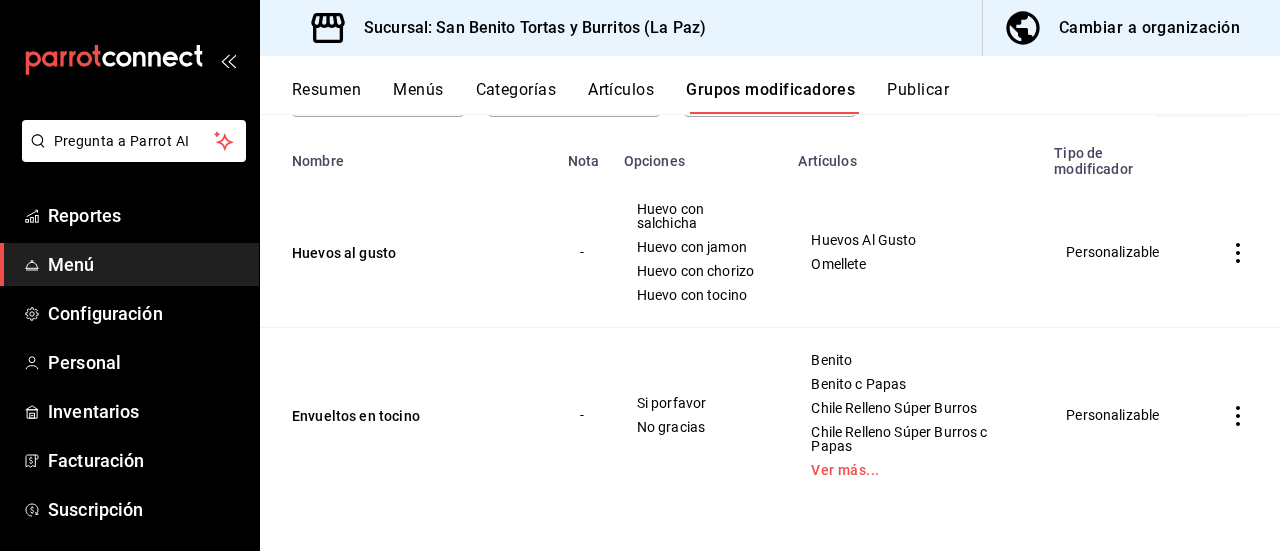 scroll, scrollTop: 0, scrollLeft: 0, axis: both 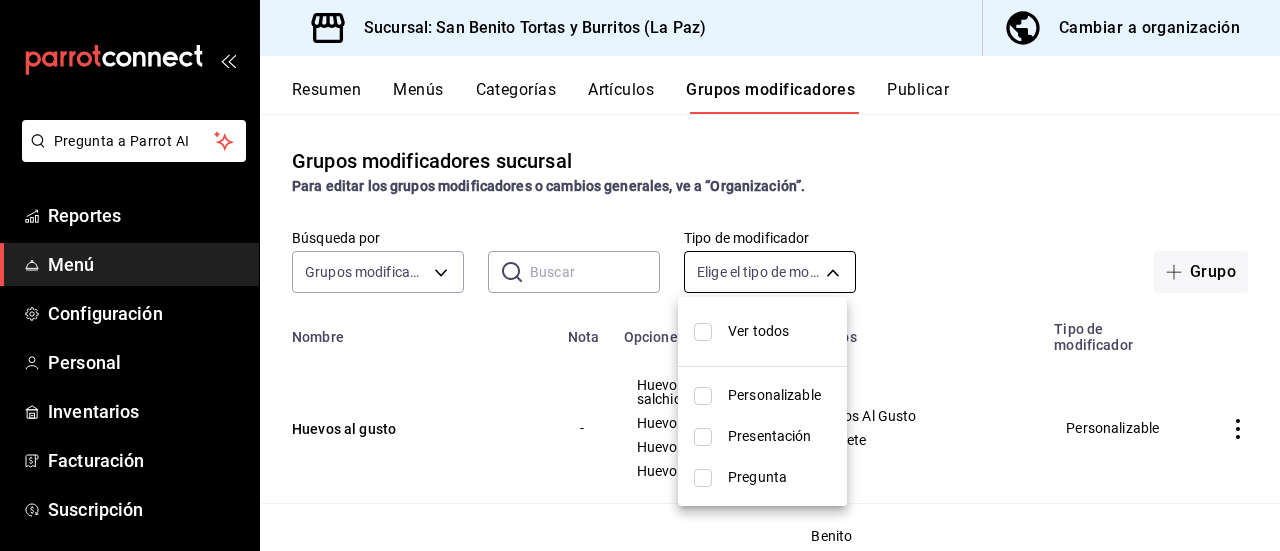 click on "Pregunta a Parrot AI Reportes   Menú   Configuración   Personal   Inventarios   Facturación   Suscripción   Ayuda Recomienda Parrot   delivery san benito   Sugerir nueva función   Sucursal: San Benito Tortas y Burritos (La Paz) Cambiar a organización Resumen Menús Categorías Artículos Grupos modificadores Publicar Grupos modificadores sucursal Para editar los grupos modificadores o cambios generales, ve a “Organización”. Búsqueda por Grupos modificadores GROUP ​ ​ Tipo de modificador Elige el tipo de modificador Grupo Nombre Nota Opciones Artículos Tipo de modificador Huevos al gusto - Huevo con salchicha Huevo con jamon Huevo con chorizo Huevo con tocino Huevos Al Gusto Omellete Personalizable Envueltos en tocino - Si porfavor No gracias Benito Benito c Papas Chile Relleno Súper Burros Chile Relleno Súper Burros c Papas Ver más... Personalizable Guardar Nuevo grupo modificador Tipo de modificador Elige el tipo de modificador que quieres agregar Ver video tutorial Ir a video Reportes" at bounding box center (640, 275) 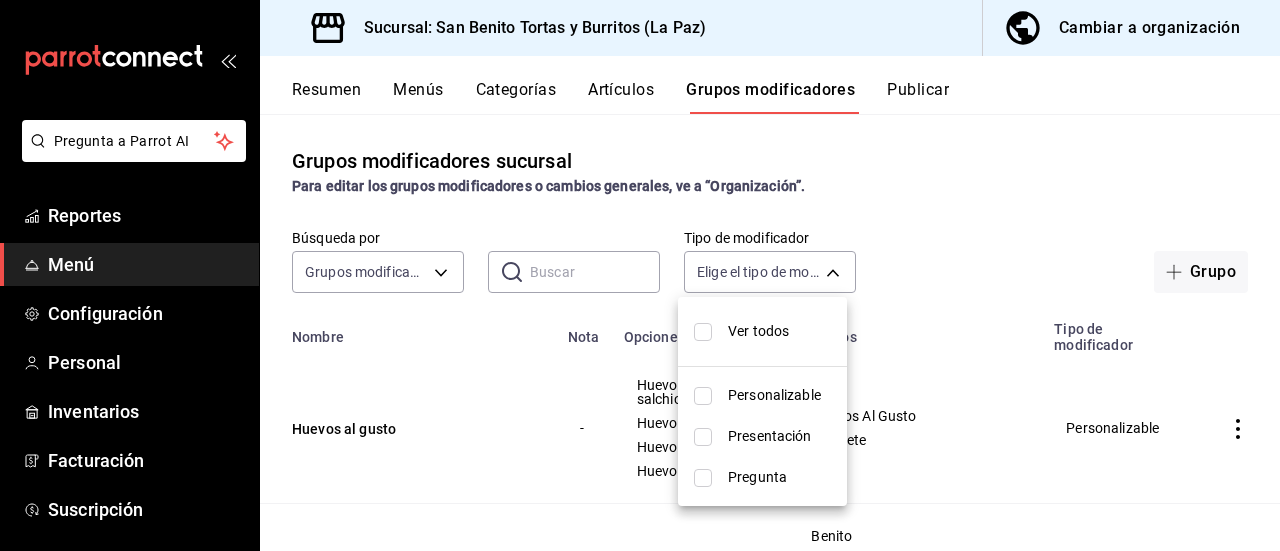 click on "Personalizable" at bounding box center [779, 395] 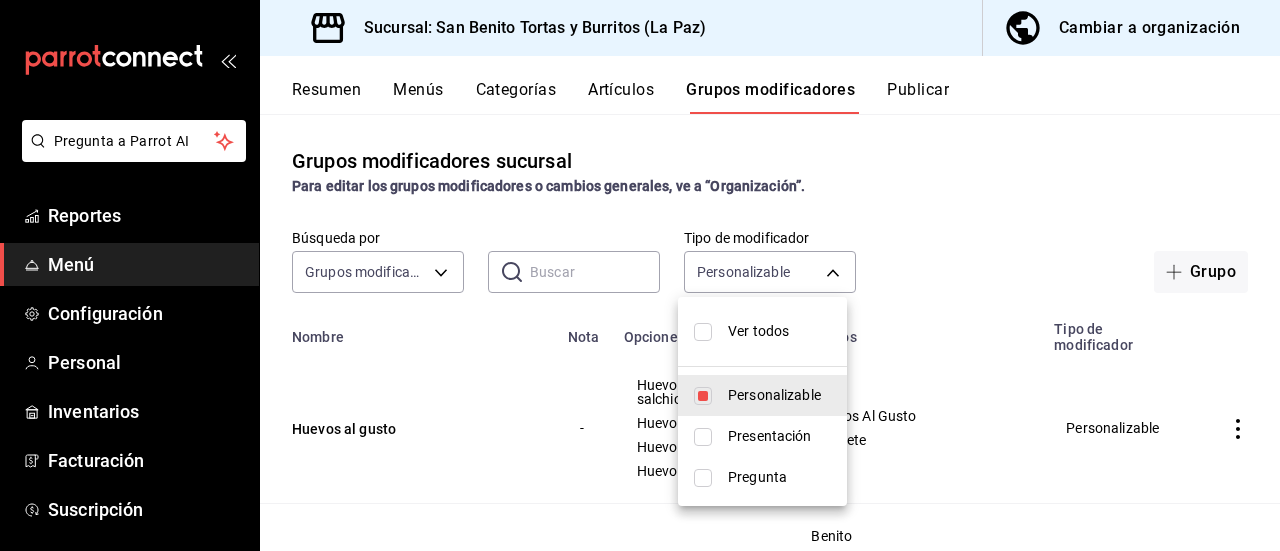 click at bounding box center (640, 275) 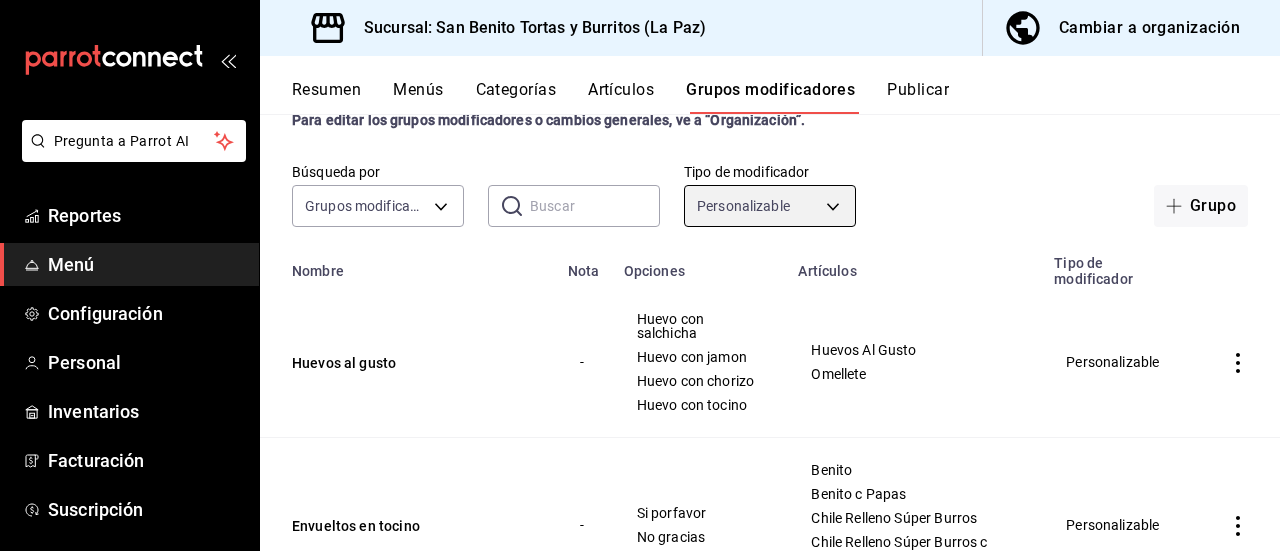 scroll, scrollTop: 0, scrollLeft: 0, axis: both 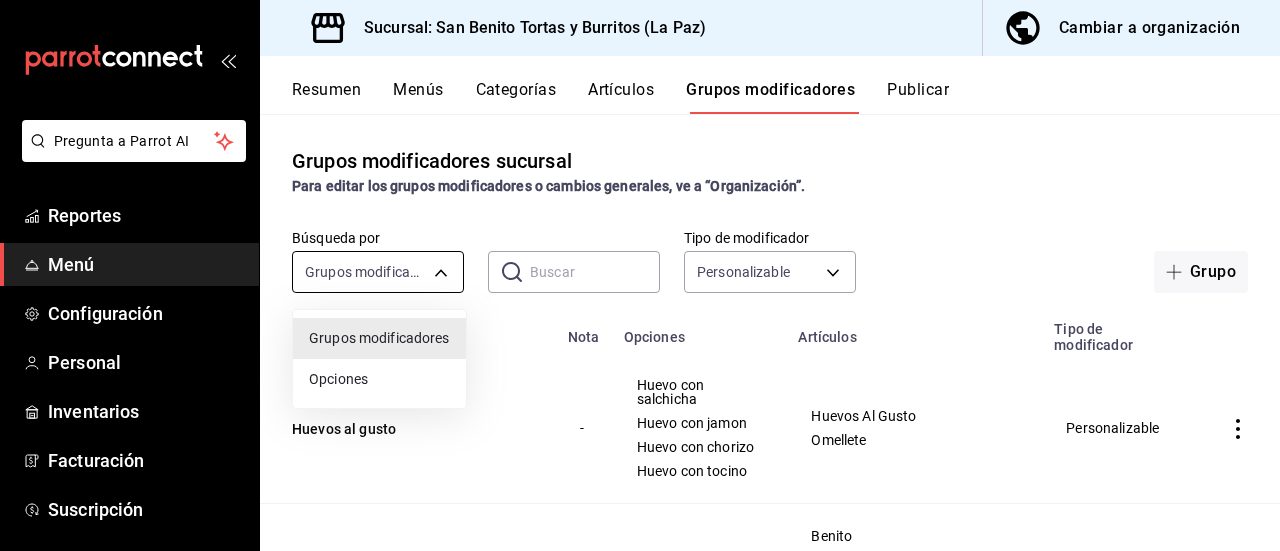 click on "Pregunta a Parrot AI Reportes   Menú   Configuración   Personal   Inventarios   Facturación   Suscripción   Ayuda Recomienda Parrot   delivery san benito   Sugerir nueva función   Sucursal: San Benito Tortas y Burritos (La Paz) Cambiar a organización Resumen Menús Categorías Artículos Grupos modificadores Publicar Grupos modificadores sucursal Para editar los grupos modificadores o cambios generales, ve a “Organización”. Búsqueda por Grupos modificadores GROUP ​ ​ Tipo de modificador Personalizable CUSTOMIZABLE Grupo Nombre Nota Opciones Artículos Tipo de modificador Huevos al gusto - Huevo con salchicha Huevo con jamon Huevo con chorizo Huevo con tocino Huevos Al Gusto Omellete Personalizable Envueltos en tocino - Si porfavor No gracias Benito Benito c Papas Chile Relleno Súper Burros Chile Relleno Súper Burros c Papas Ver más... Personalizable Guardar Nuevo grupo modificador Tipo de modificador Elige el tipo de modificador que quieres agregar GANA 1 MES GRATIS EN TU SUSCRIPCIÓN AQUÍ" at bounding box center [640, 275] 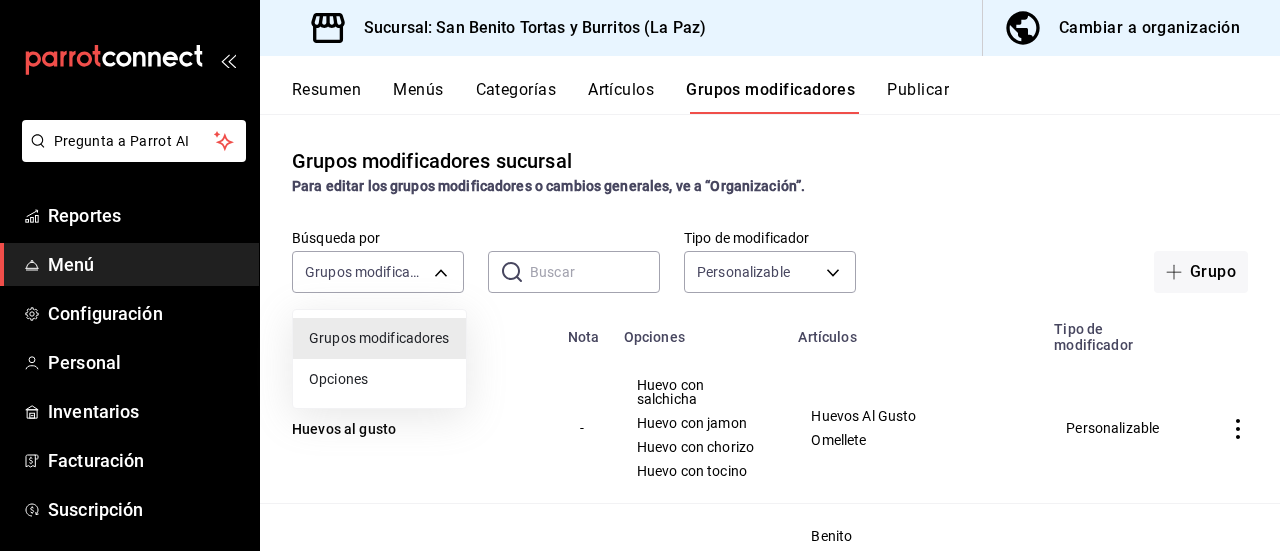 click on "Grupos modificadores" at bounding box center [379, 338] 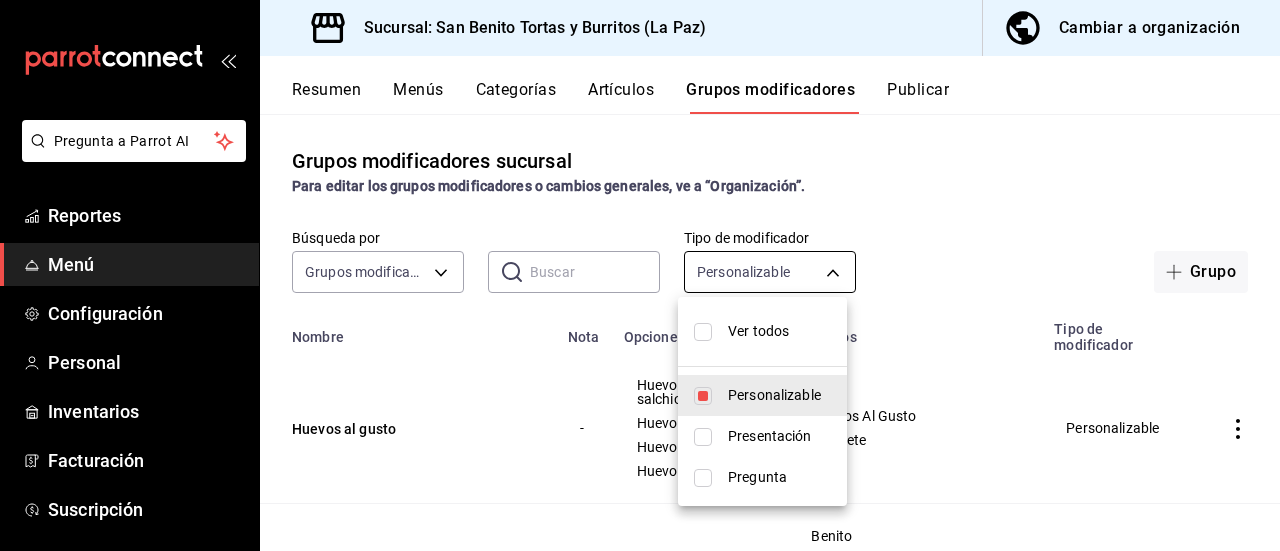 click on "Pregunta a Parrot AI Reportes   Menú   Configuración   Personal   Inventarios   Facturación   Suscripción   Ayuda Recomienda Parrot   delivery san benito   Sugerir nueva función   Sucursal: San Benito Tortas y Burritos (La Paz) Cambiar a organización Resumen Menús Categorías Artículos Grupos modificadores Publicar Grupos modificadores sucursal Para editar los grupos modificadores o cambios generales, ve a “Organización”. Búsqueda por Grupos modificadores GROUP ​ ​ Tipo de modificador Personalizable CUSTOMIZABLE Grupo Nombre Nota Opciones Artículos Tipo de modificador Huevos al gusto - Huevo con salchicha Huevo con jamon Huevo con chorizo Huevo con tocino Huevos Al Gusto Omellete Personalizable Envueltos en tocino - Si porfavor No gracias Benito Benito c Papas Chile Relleno Súper Burros Chile Relleno Súper Burros c Papas Ver más... Personalizable Guardar Nuevo grupo modificador Tipo de modificador Elige el tipo de modificador que quieres agregar GANA 1 MES GRATIS EN TU SUSCRIPCIÓN AQUÍ" at bounding box center [640, 275] 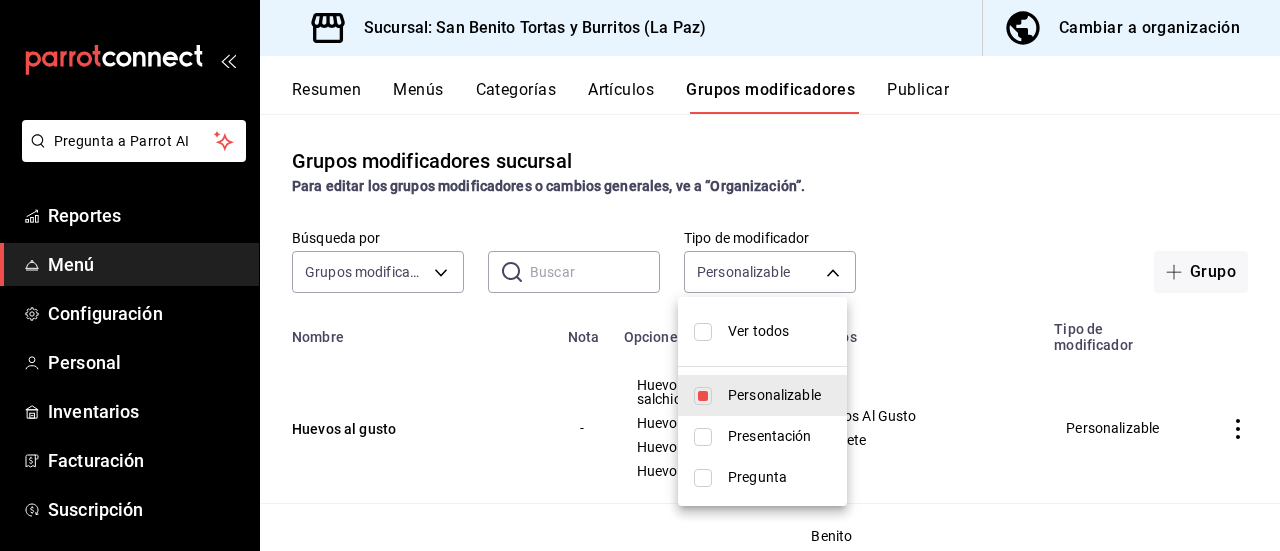 click at bounding box center [703, 332] 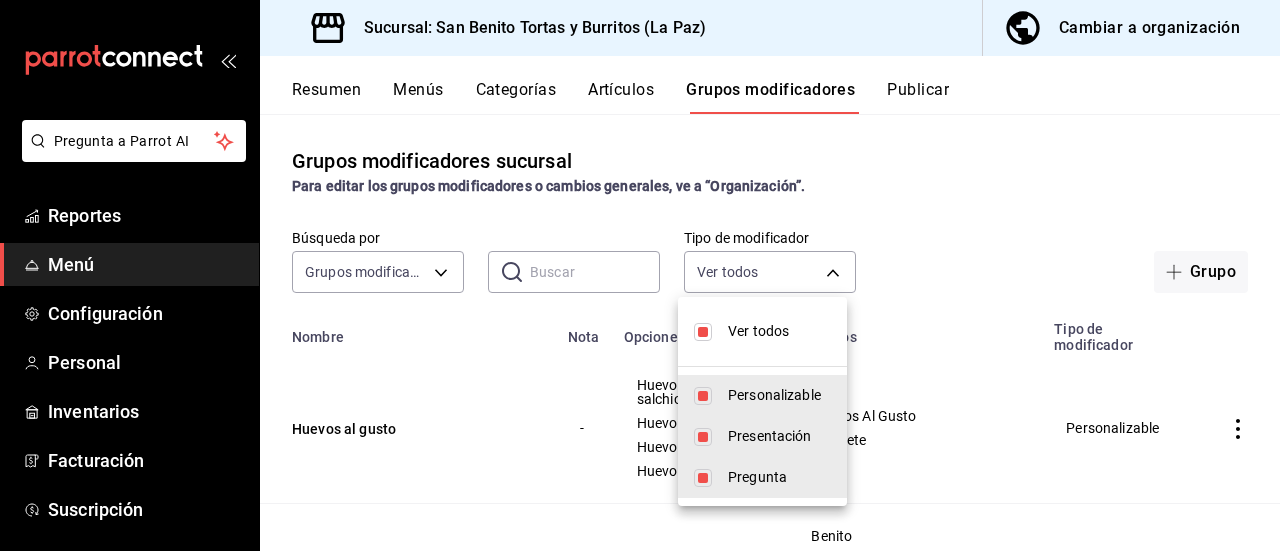 drag, startPoint x: 1270, startPoint y: 156, endPoint x: 1279, endPoint y: 303, distance: 147.27525 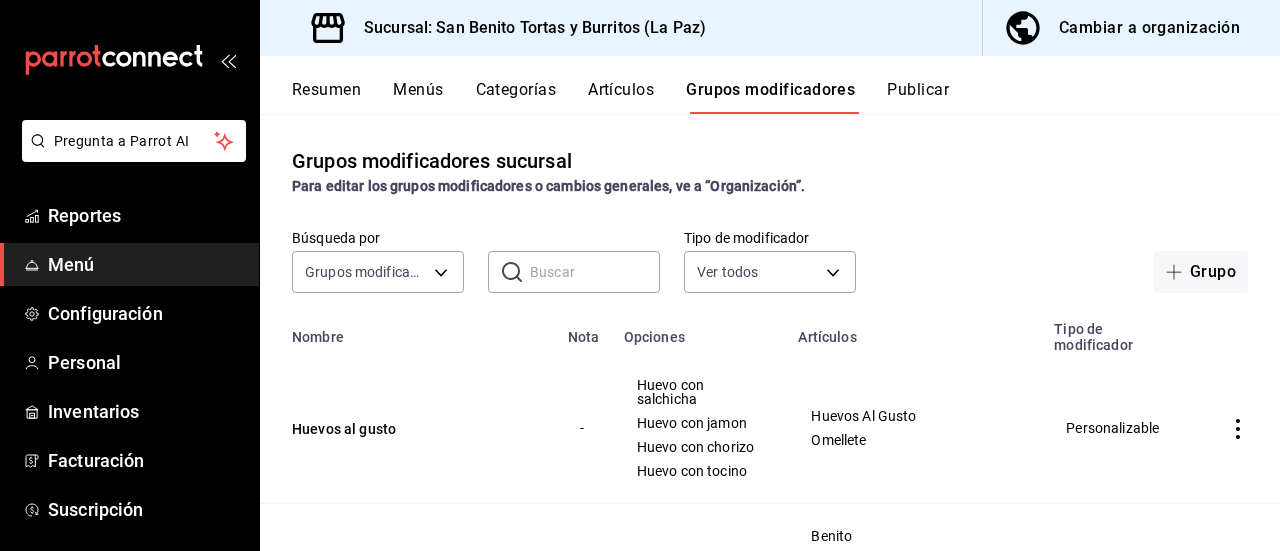 click on "Para editar los grupos modificadores o cambios generales, ve a “Organización”." at bounding box center [770, 186] 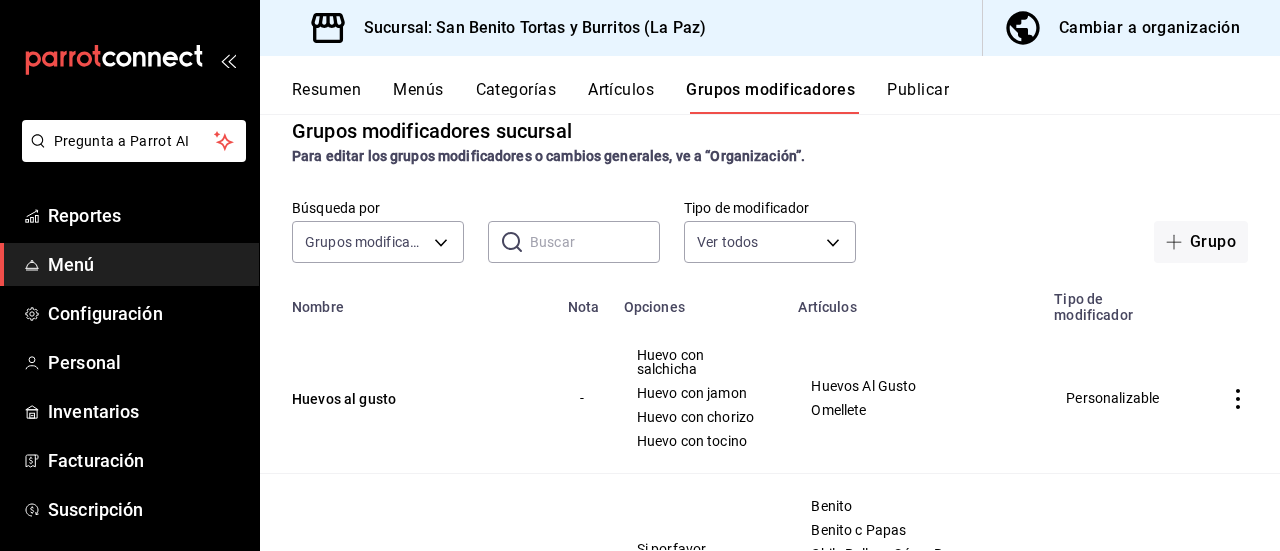 scroll, scrollTop: 0, scrollLeft: 0, axis: both 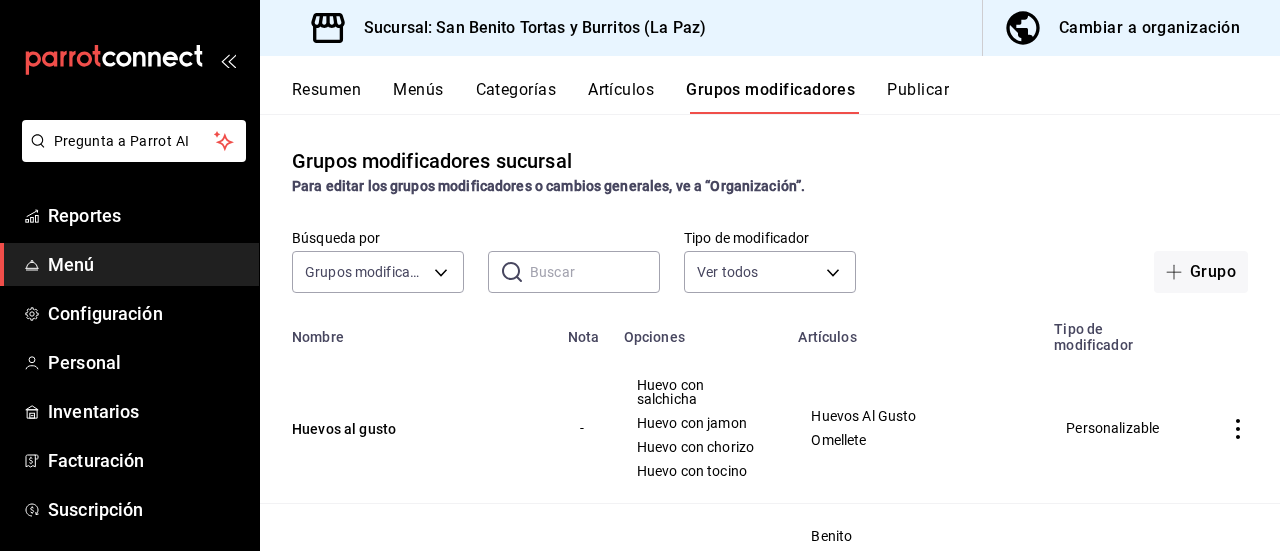 click on "Cambiar a organización" at bounding box center [1123, 28] 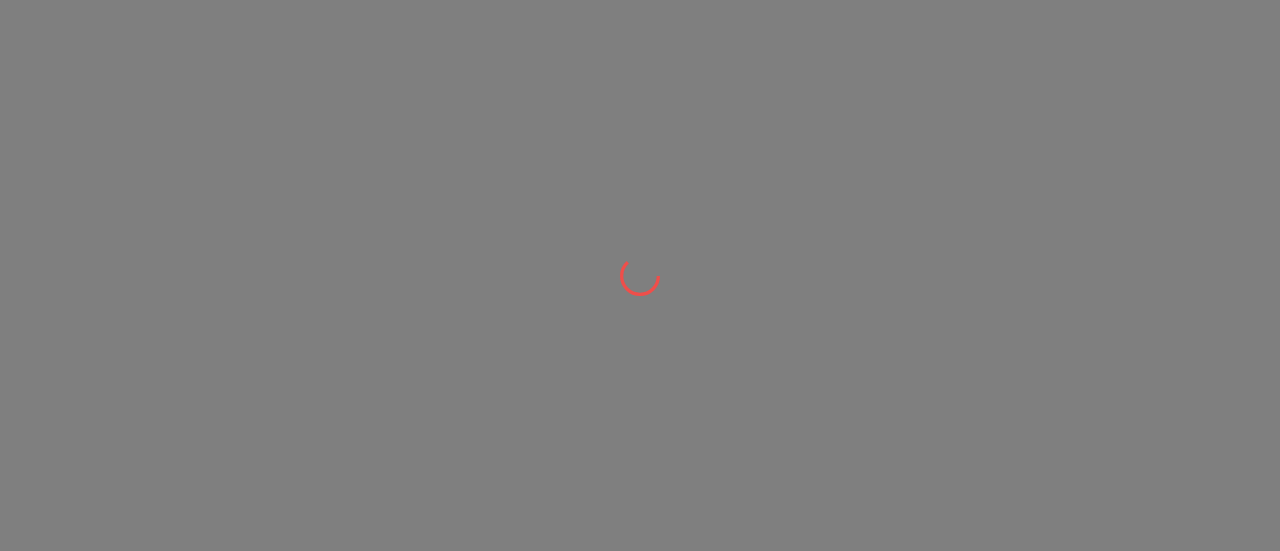 click at bounding box center [640, 275] 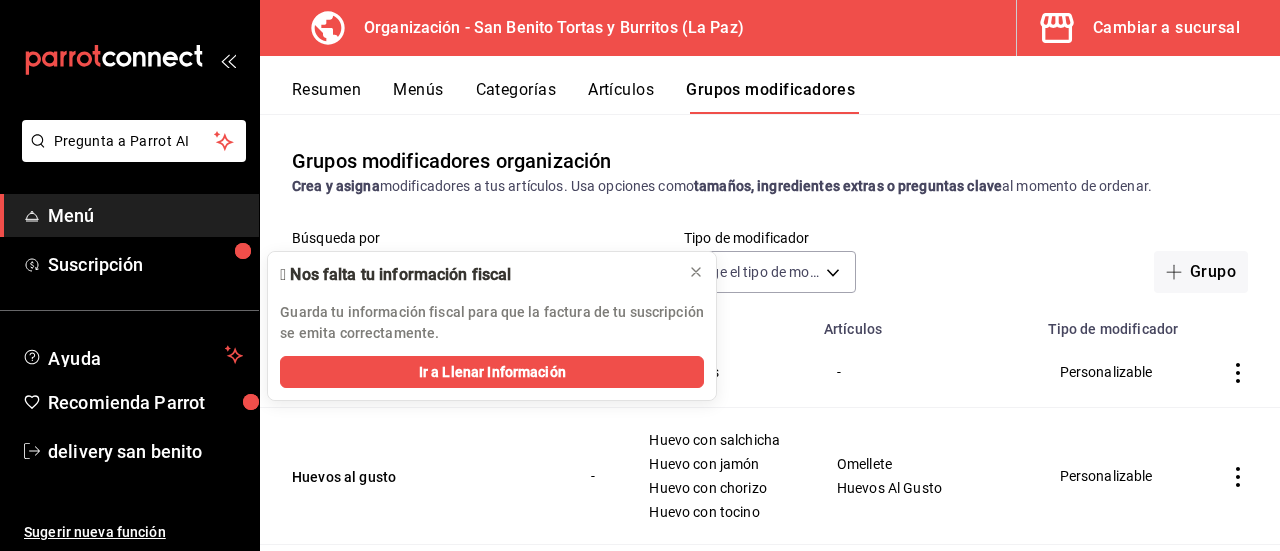 click on "Grupos modificadores organización Crea y asigna  modificadores a tus artículos. Usa opciones como  tamaños, ingredientes extras o preguntas clave  al momento de ordenar. Búsqueda por Grupos modificadores GROUP ​ ​ Tipo de modificador Elige el tipo de modificador Grupo Nombre Nota Opciones Artículos Tipo de modificador incluye orden de papas - Con Papas - Personalizable Huevos al gusto - Huevo con salchicha Huevo con jamón Huevo con chorizo Huevo con tocino Omellete Huevos Al Gusto Personalizable Envueltos en tocino - Si porfavor No gracias Stout Regio Yuca Chile Relleno Súper Burros Ver más... Personalizable" at bounding box center [770, 332] 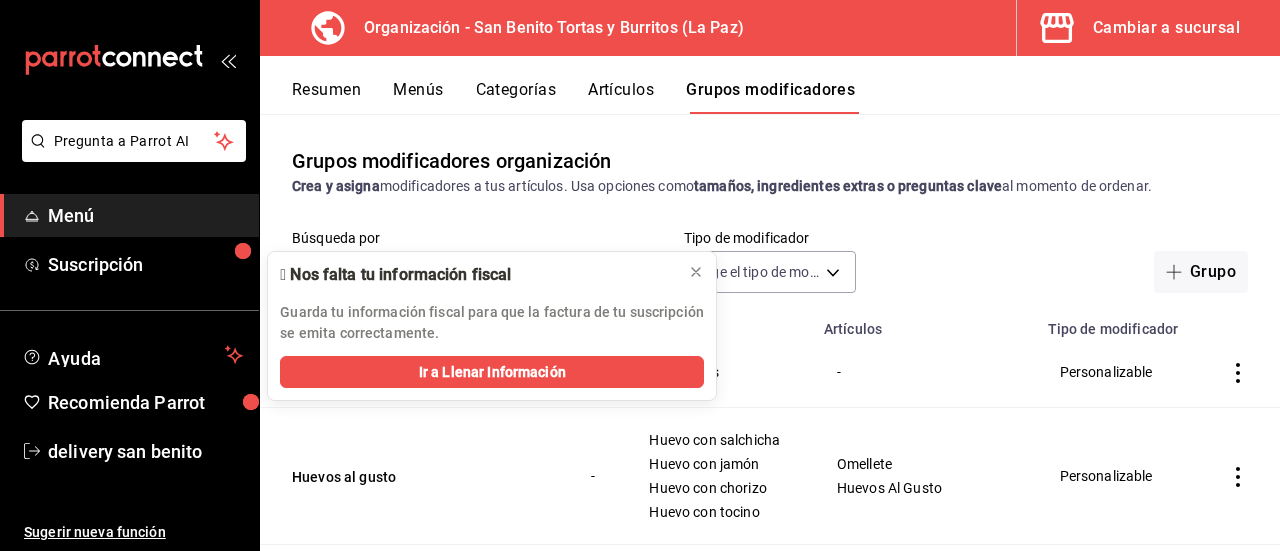 click on "Grupos modificadores organización Crea y asigna  modificadores a tus artículos. Usa opciones como  tamaños, ingredientes extras o preguntas clave  al momento de ordenar. Búsqueda por Grupos modificadores GROUP ​ ​ Tipo de modificador Elige el tipo de modificador Grupo Nombre Nota Opciones Artículos Tipo de modificador incluye orden de papas - Con Papas - Personalizable Huevos al gusto - Huevo con salchicha Huevo con jamón Huevo con chorizo Huevo con tocino Omellete Huevos Al Gusto Personalizable Envueltos en tocino - Si porfavor No gracias Stout Regio Yuca Chile Relleno Súper Burros Ver más... Personalizable" at bounding box center (770, 332) 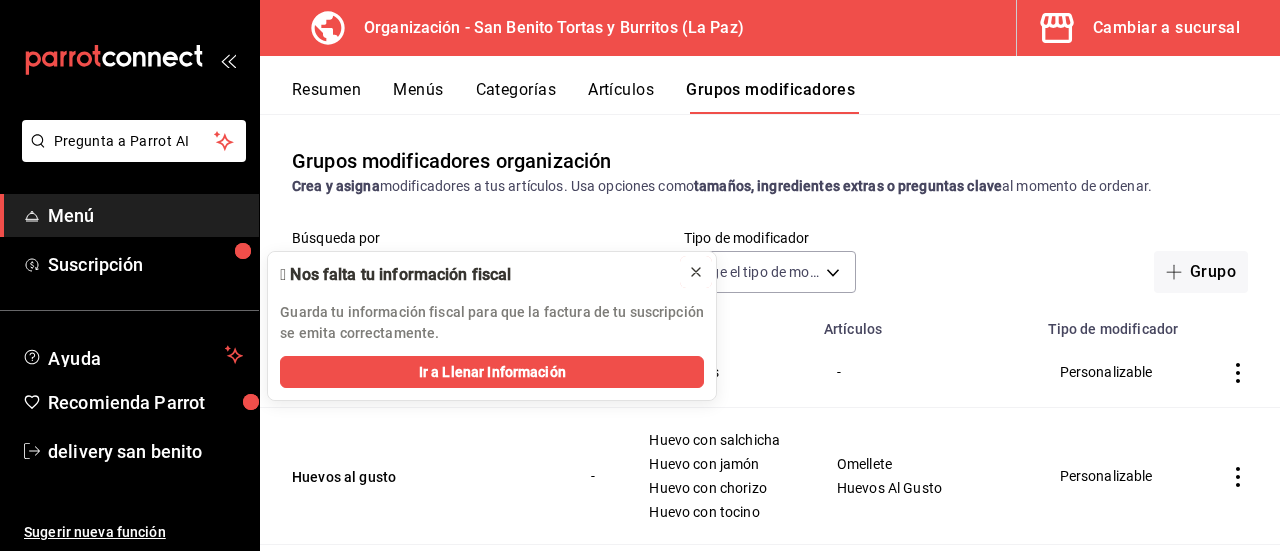 click at bounding box center (696, 272) 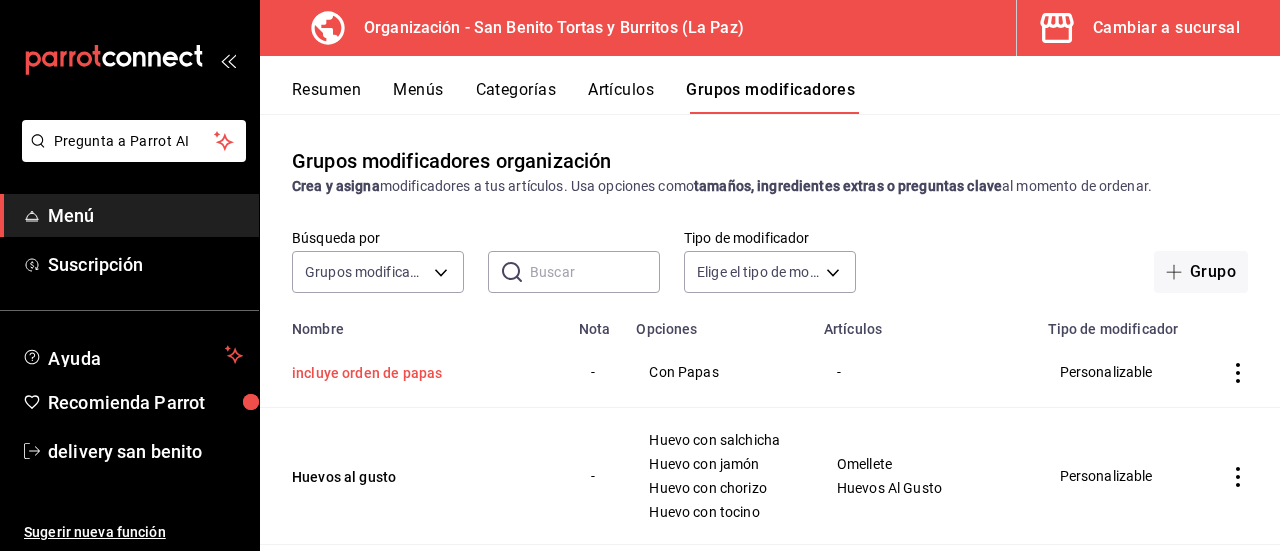 click on "incluye orden de papas" at bounding box center (412, 373) 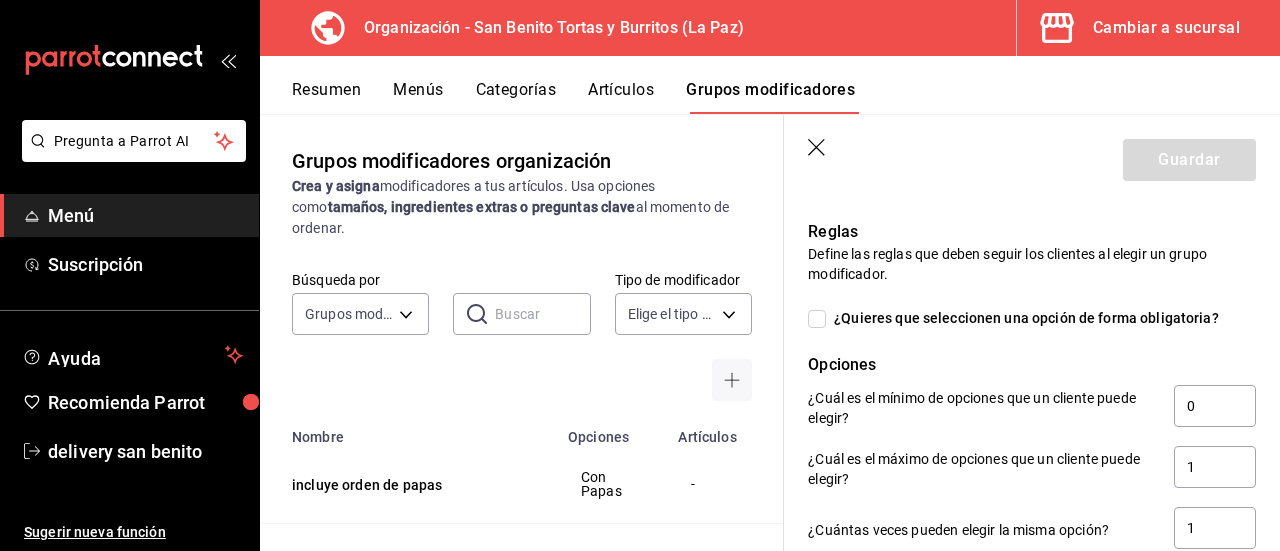 scroll, scrollTop: 852, scrollLeft: 0, axis: vertical 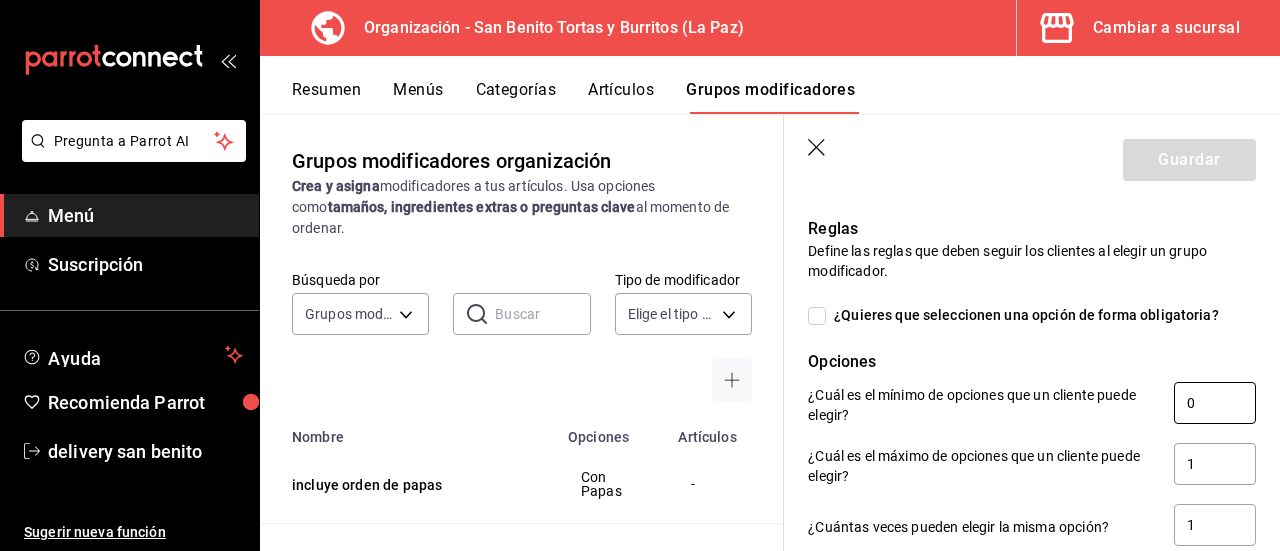 click on "0" at bounding box center [1215, 403] 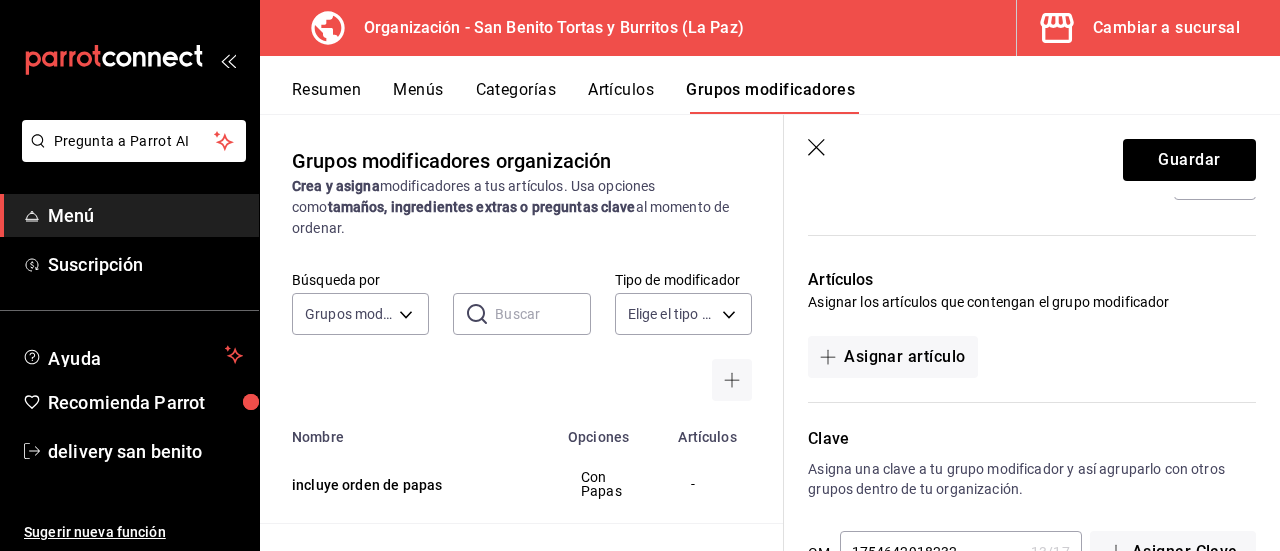 scroll, scrollTop: 1260, scrollLeft: 0, axis: vertical 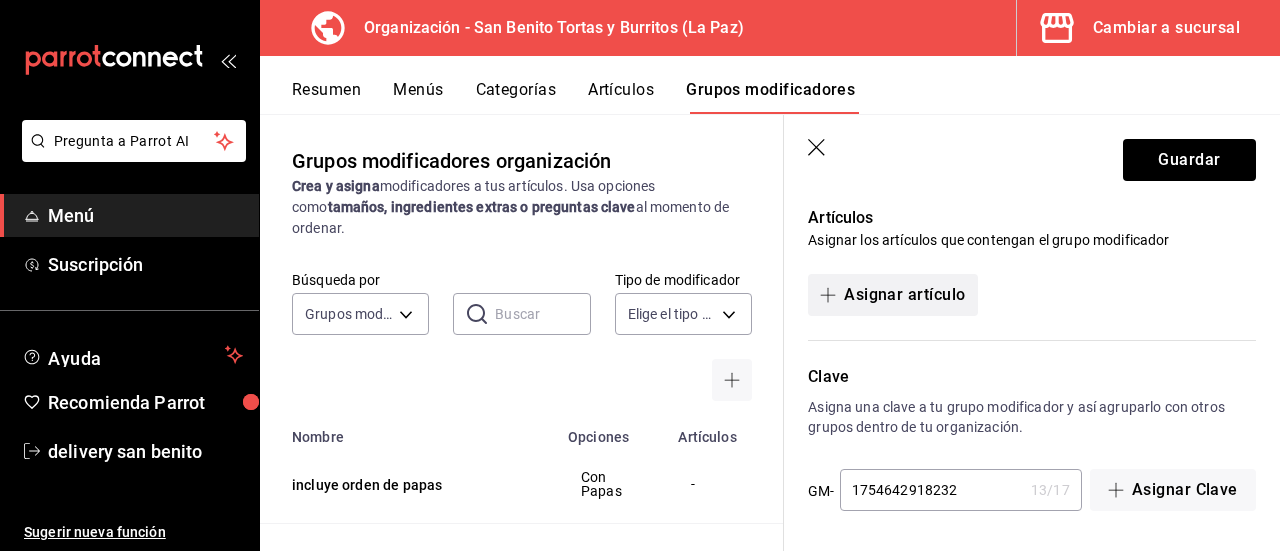 type on "1" 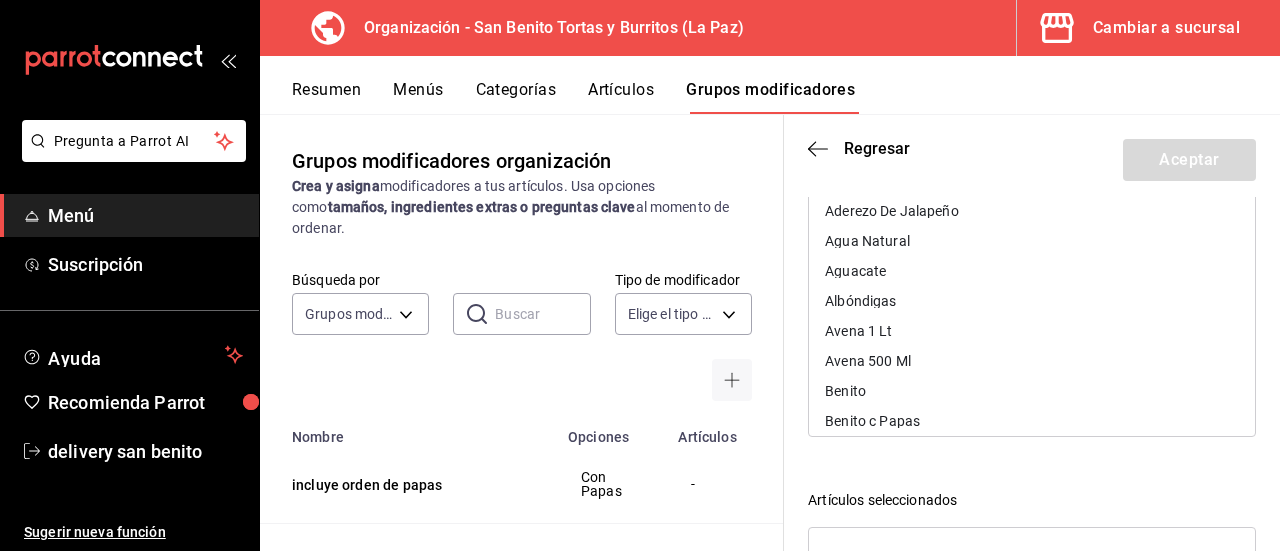 scroll, scrollTop: 202, scrollLeft: 0, axis: vertical 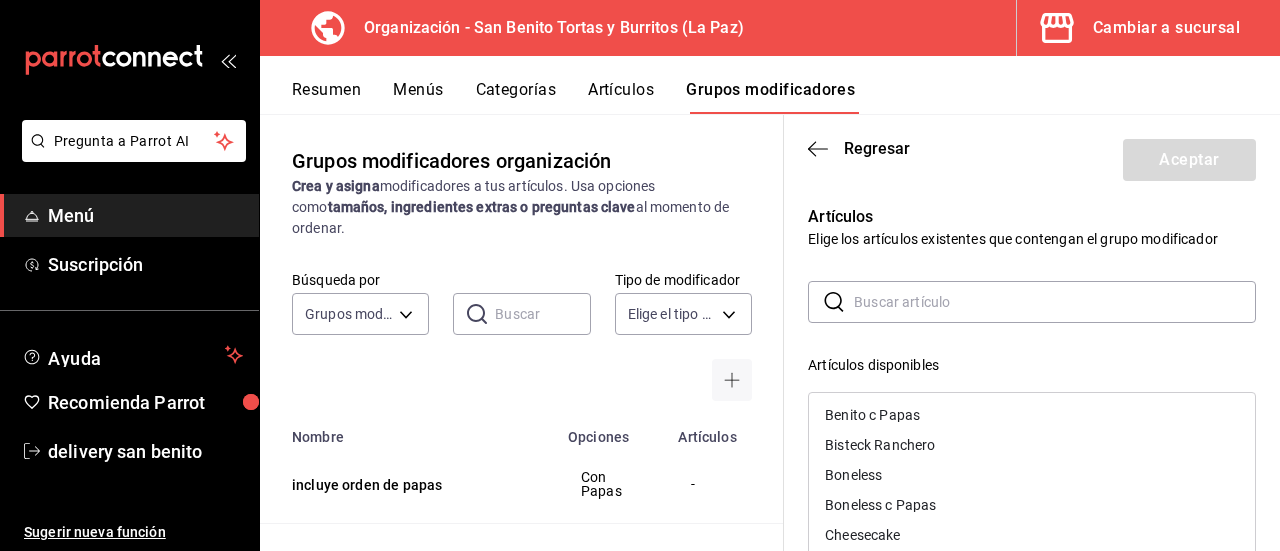 click on "Boneless" at bounding box center [1032, 475] 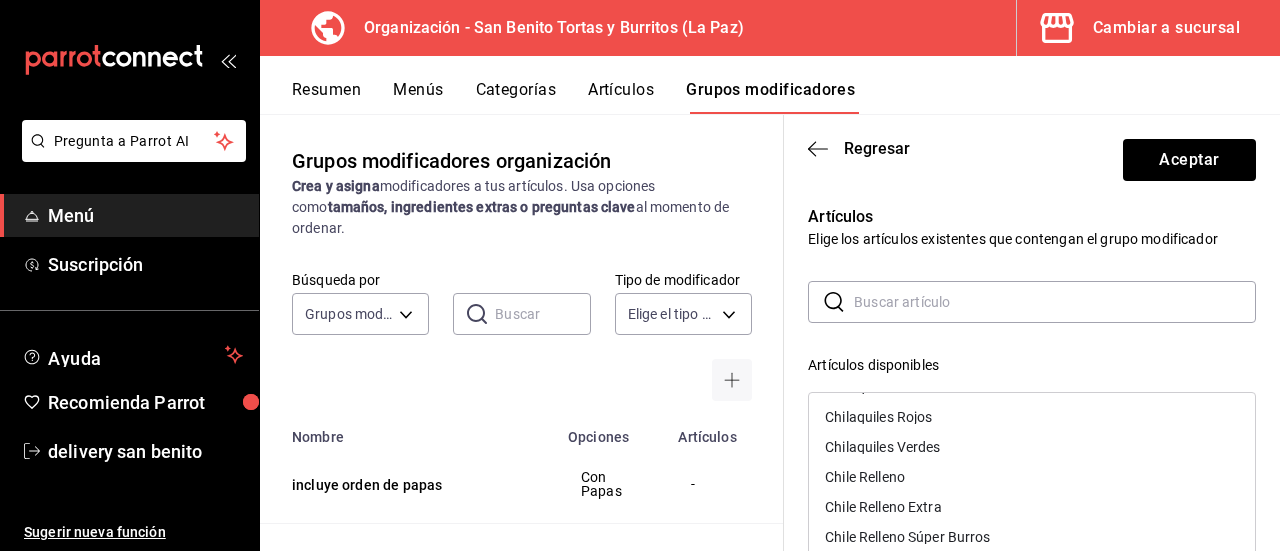 scroll, scrollTop: 488, scrollLeft: 0, axis: vertical 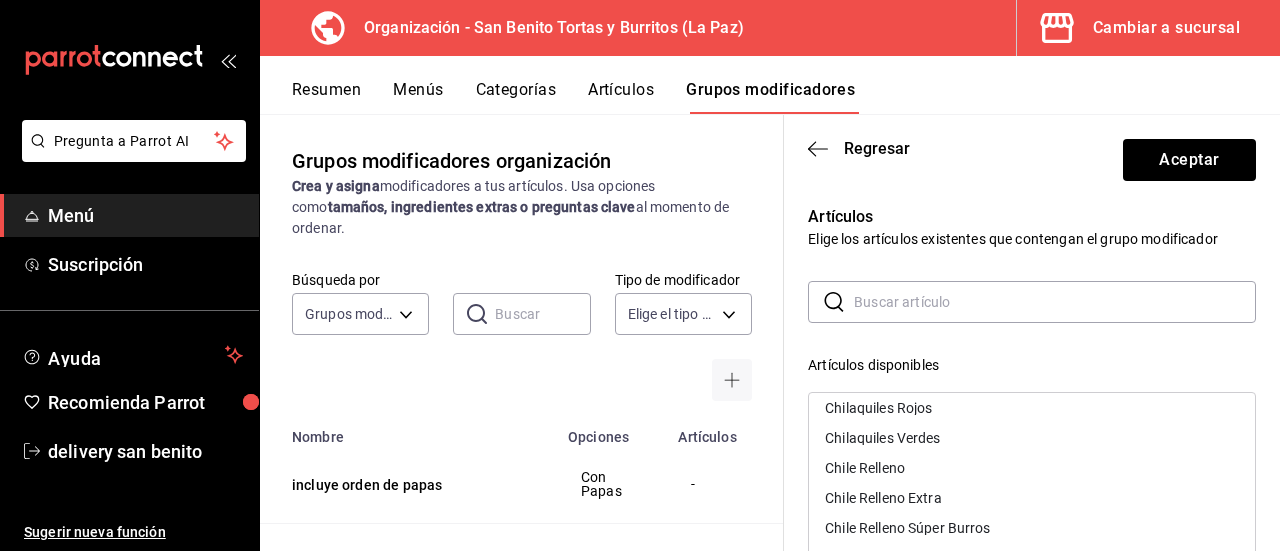 click on "Chile Relleno" at bounding box center (1032, 468) 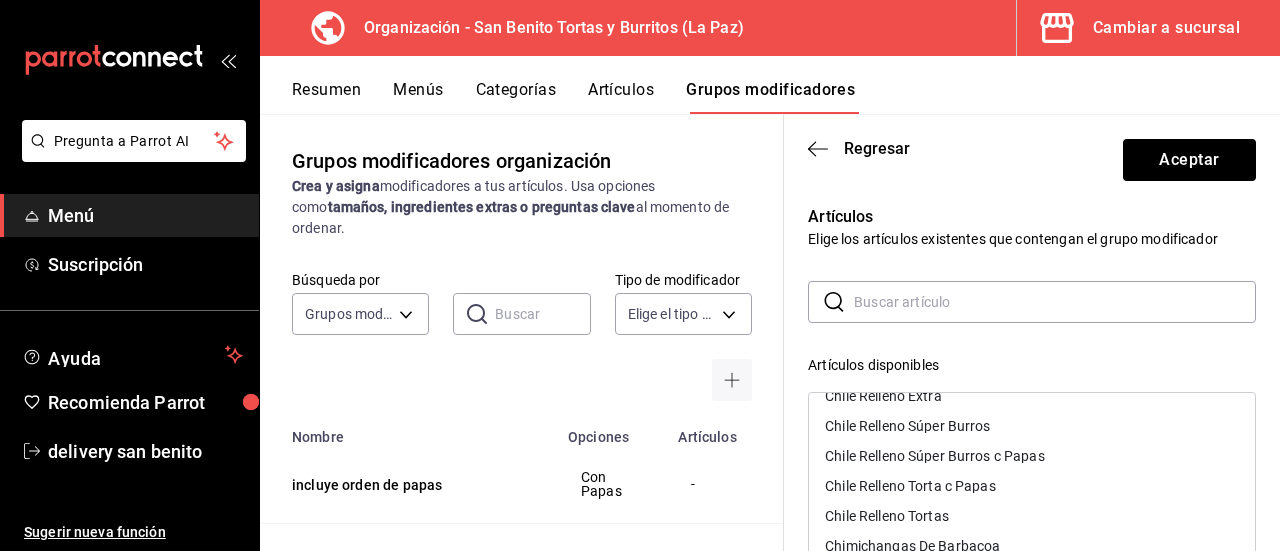 scroll, scrollTop: 577, scrollLeft: 0, axis: vertical 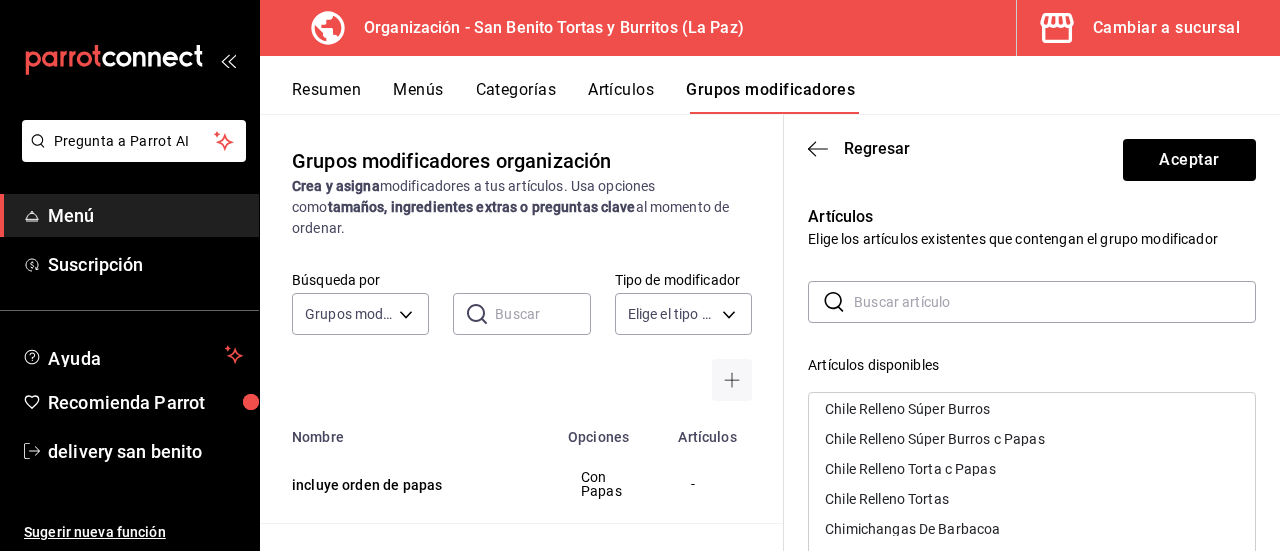 click on "Chile Relleno Súper Burros" at bounding box center (1032, 409) 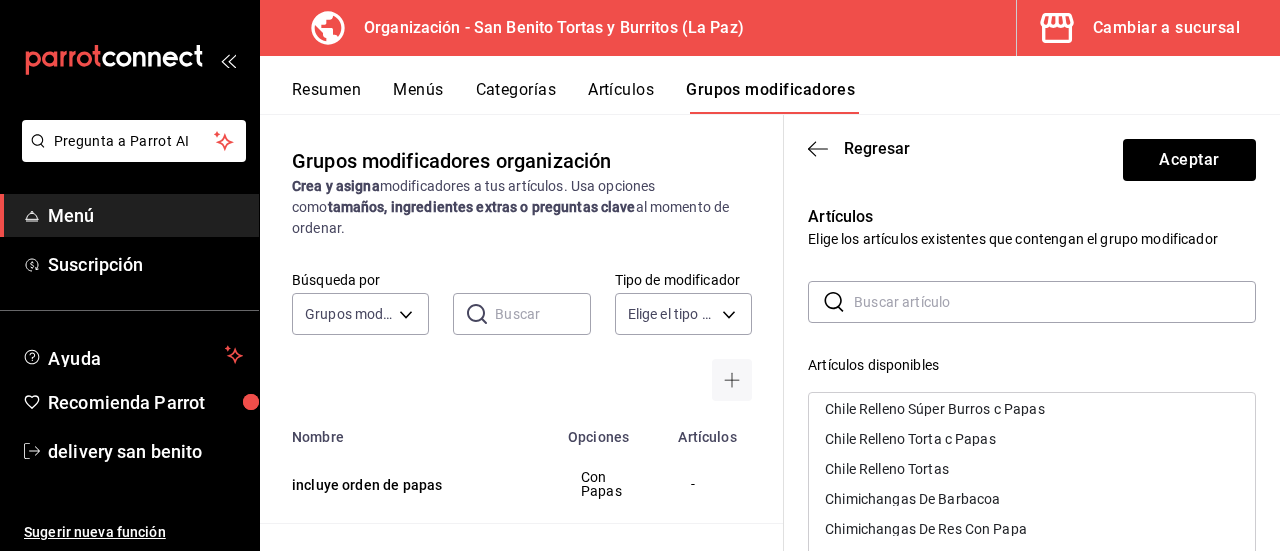 click on "Chile Relleno Tortas" at bounding box center (887, 469) 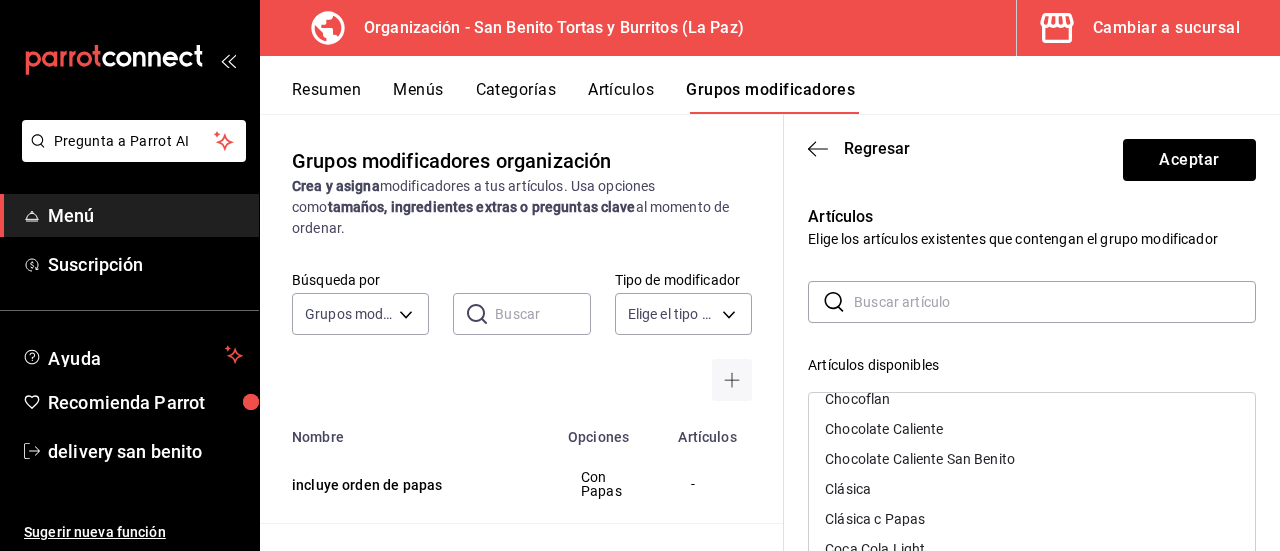 scroll, scrollTop: 724, scrollLeft: 0, axis: vertical 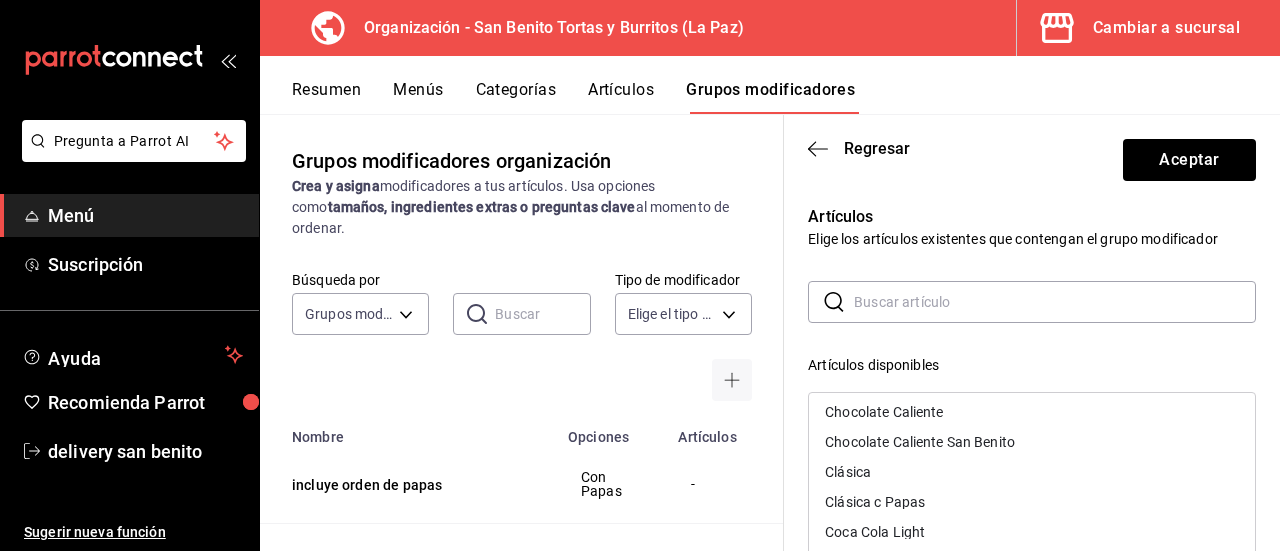 click on "Clásica" at bounding box center (1032, 472) 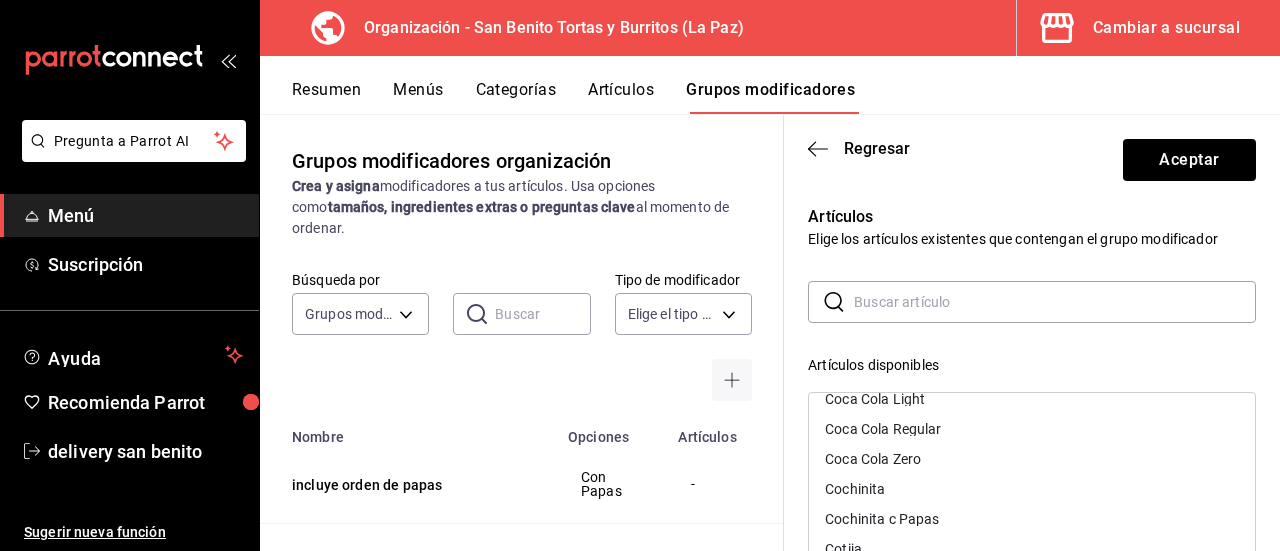 scroll, scrollTop: 852, scrollLeft: 0, axis: vertical 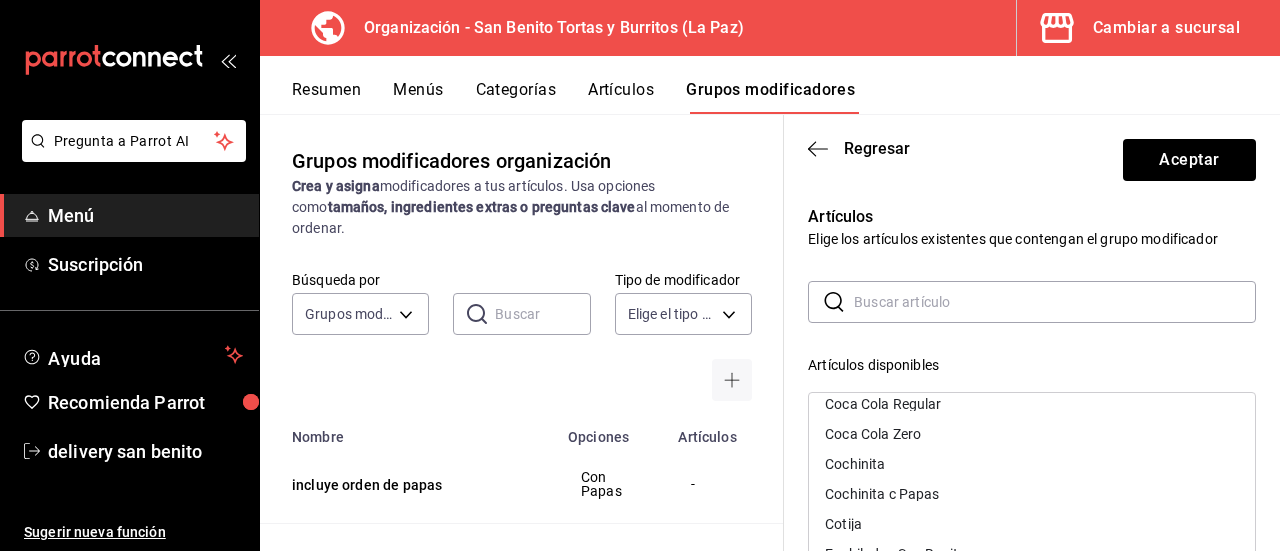 click on "Cochinita" at bounding box center [1032, 464] 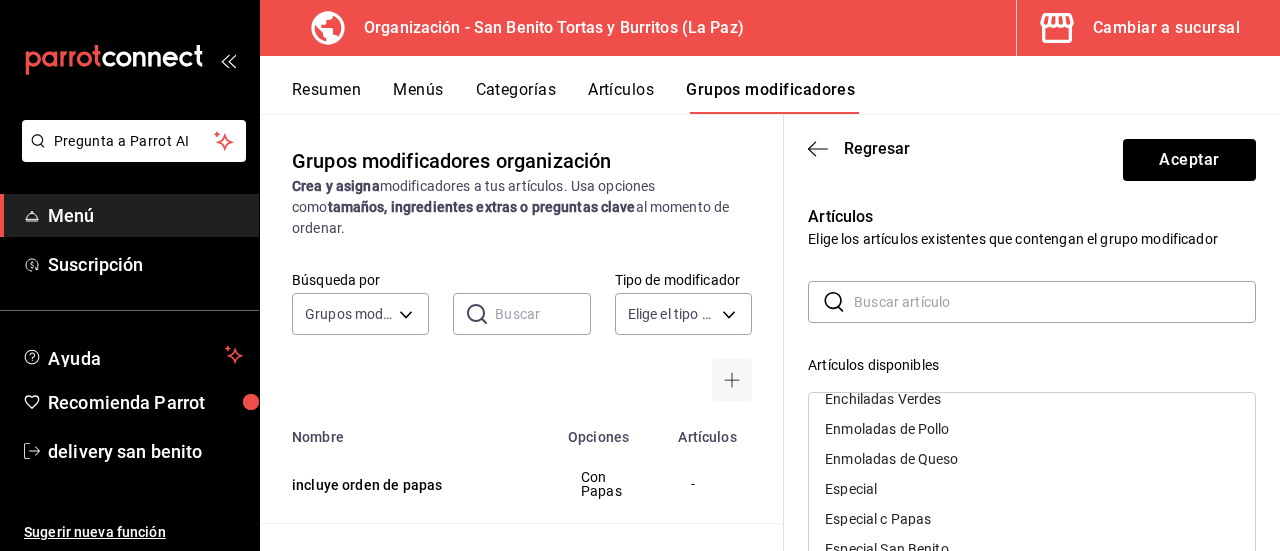 scroll, scrollTop: 1048, scrollLeft: 0, axis: vertical 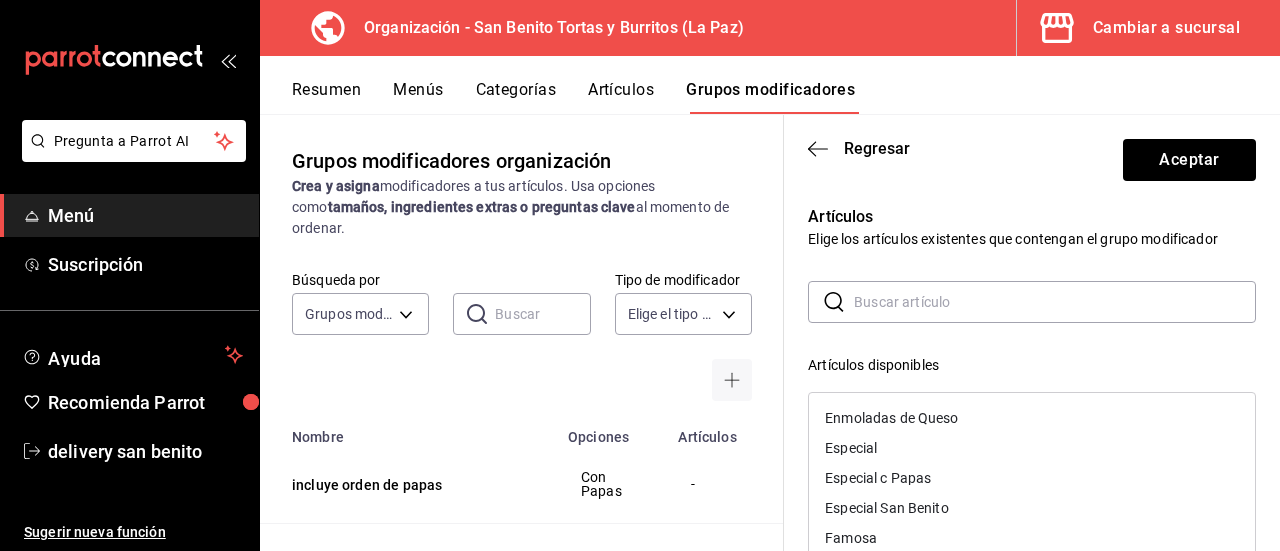 click on "Especial" at bounding box center [1032, 448] 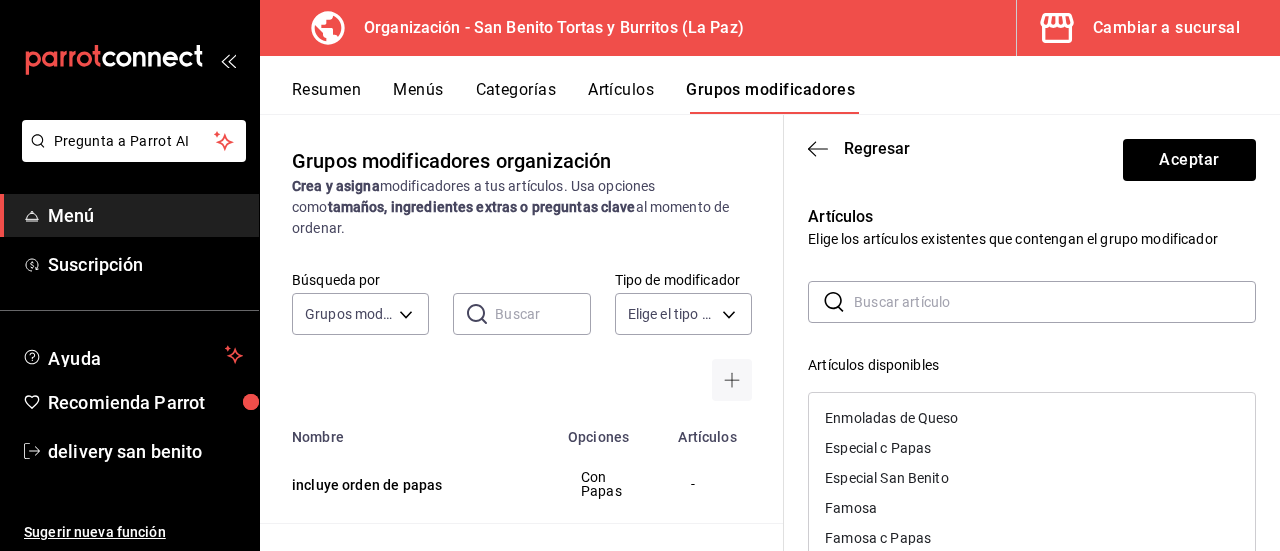 click on "Famosa" at bounding box center [1032, 508] 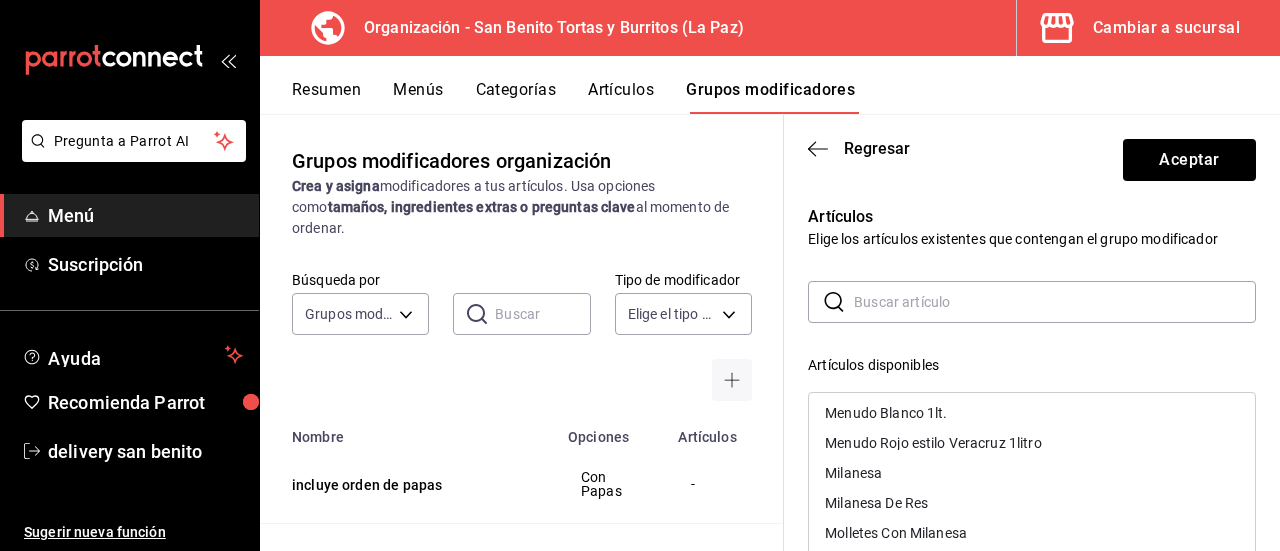 scroll, scrollTop: 1626, scrollLeft: 0, axis: vertical 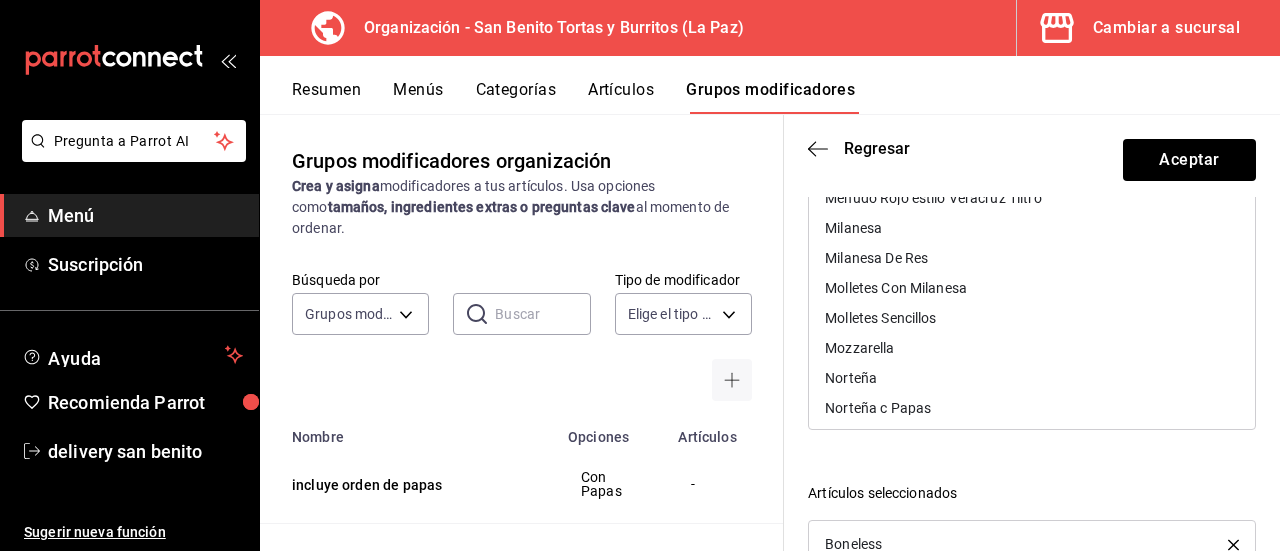 click on "Norteña" at bounding box center (851, 378) 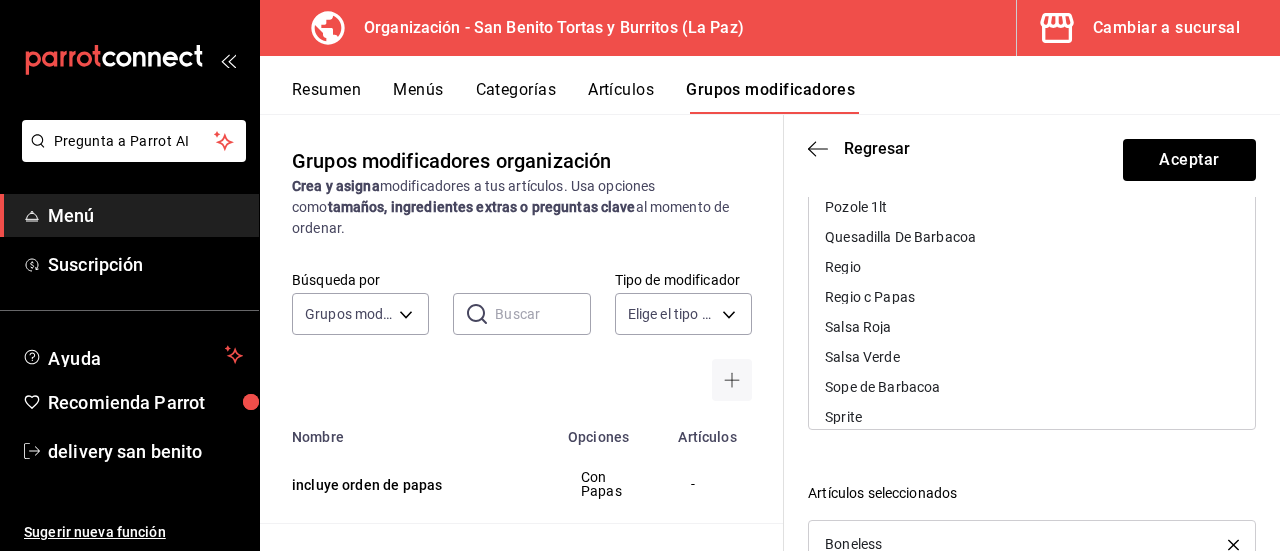 scroll, scrollTop: 2030, scrollLeft: 0, axis: vertical 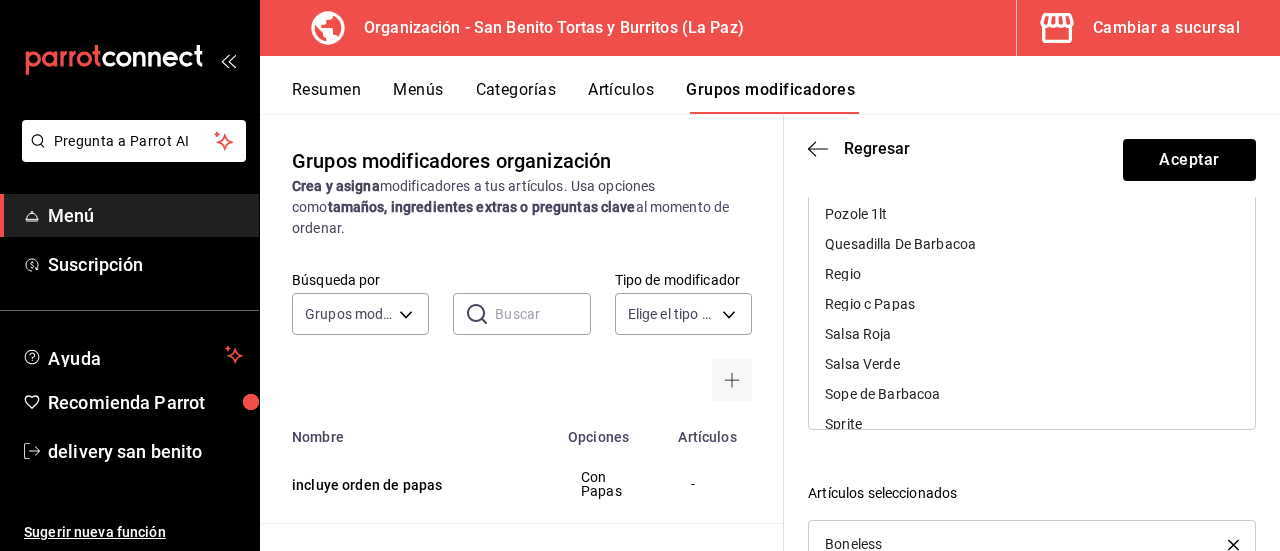 click on "Regio" at bounding box center [1032, 274] 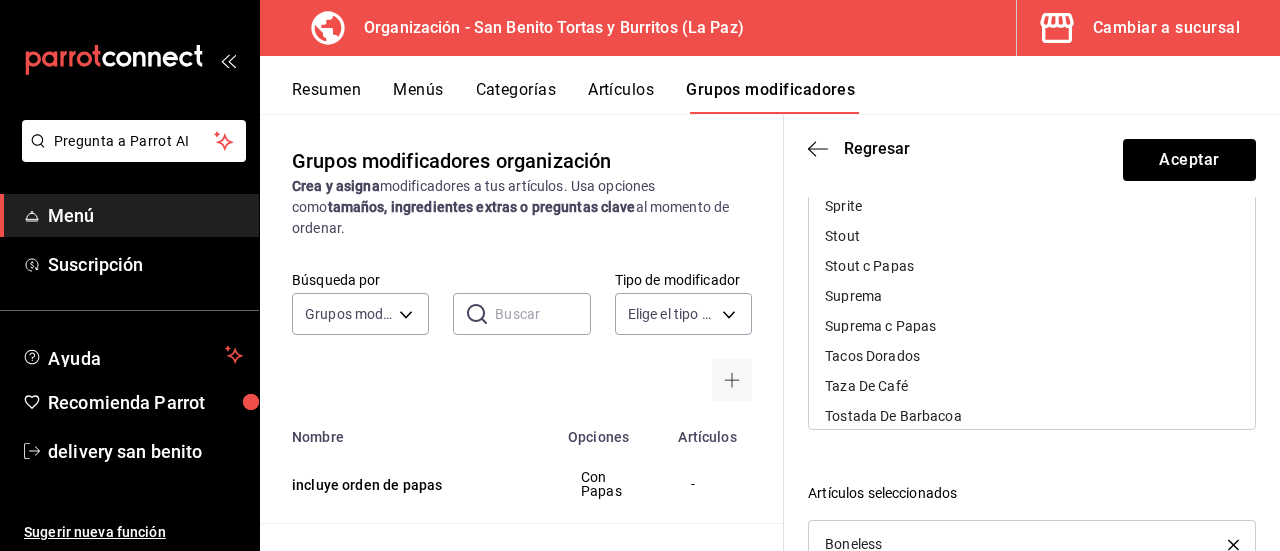 scroll, scrollTop: 2226, scrollLeft: 0, axis: vertical 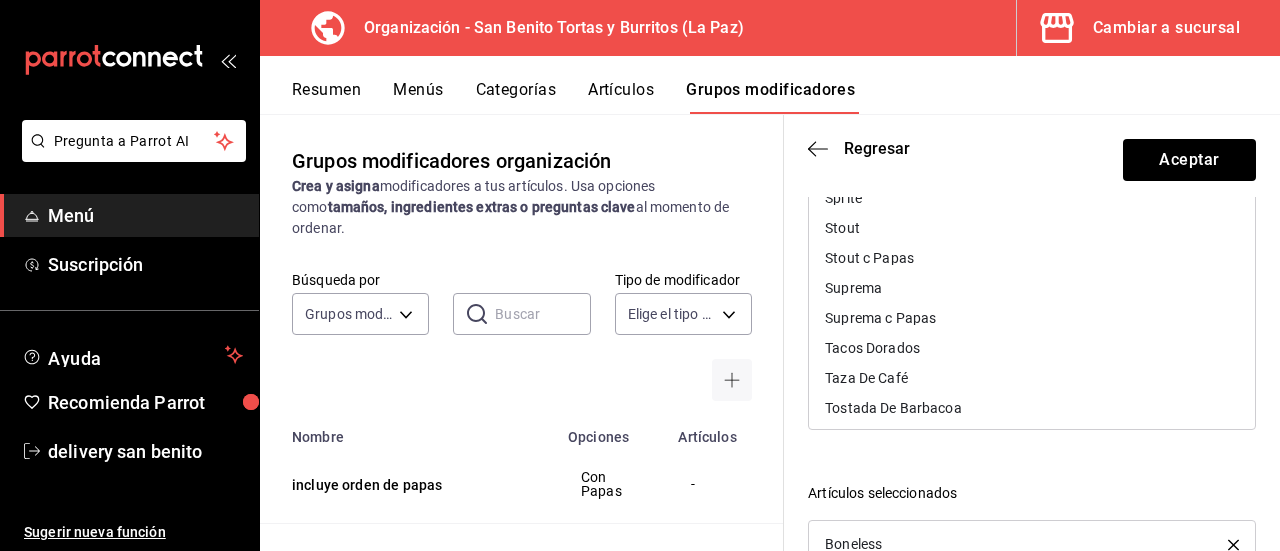 click on "Stout" at bounding box center (1032, 228) 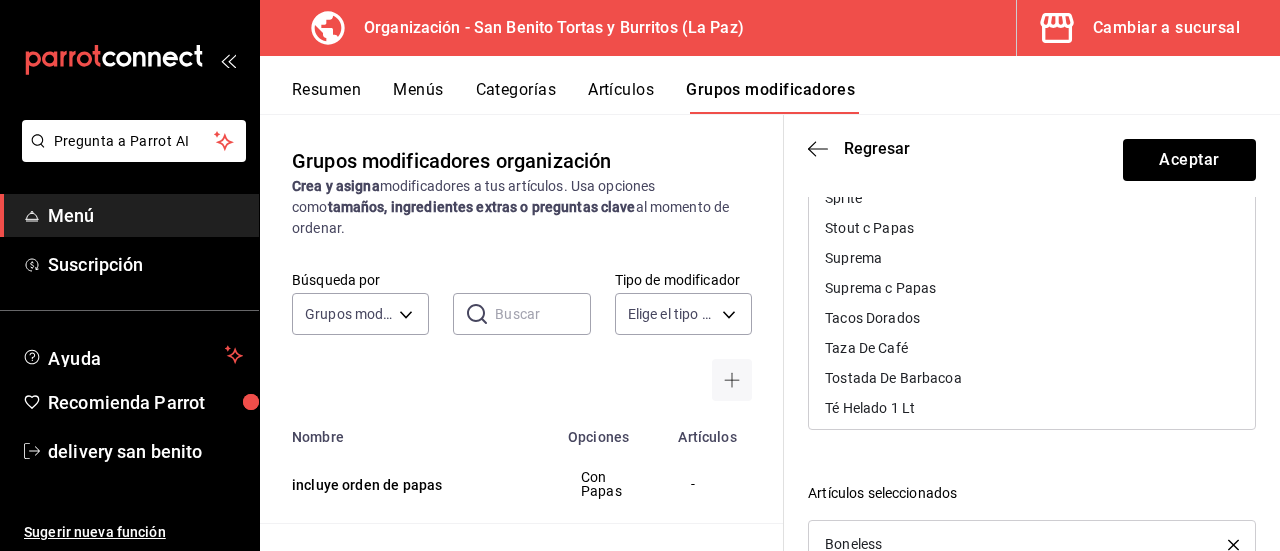 click on "Suprema" at bounding box center (1032, 258) 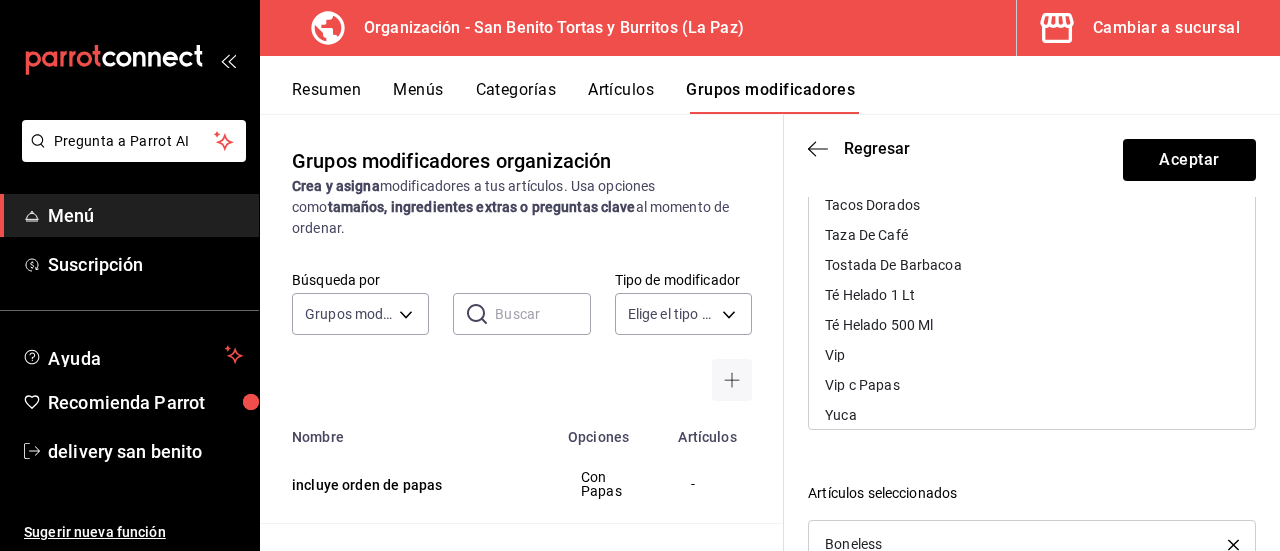 scroll, scrollTop: 2355, scrollLeft: 0, axis: vertical 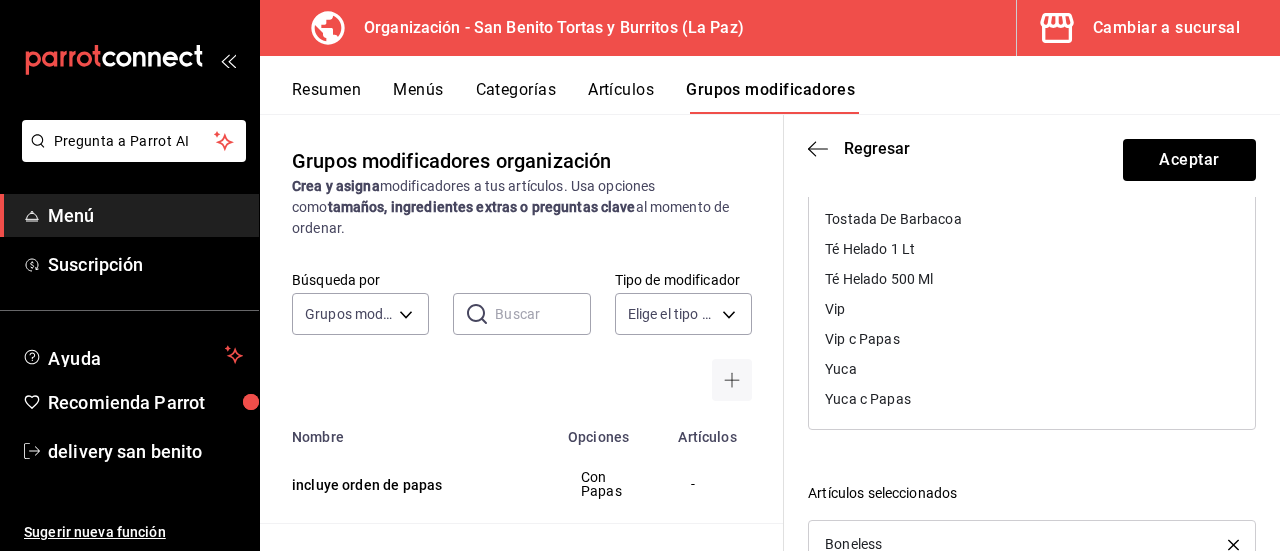 click on "Vip" at bounding box center (1032, 309) 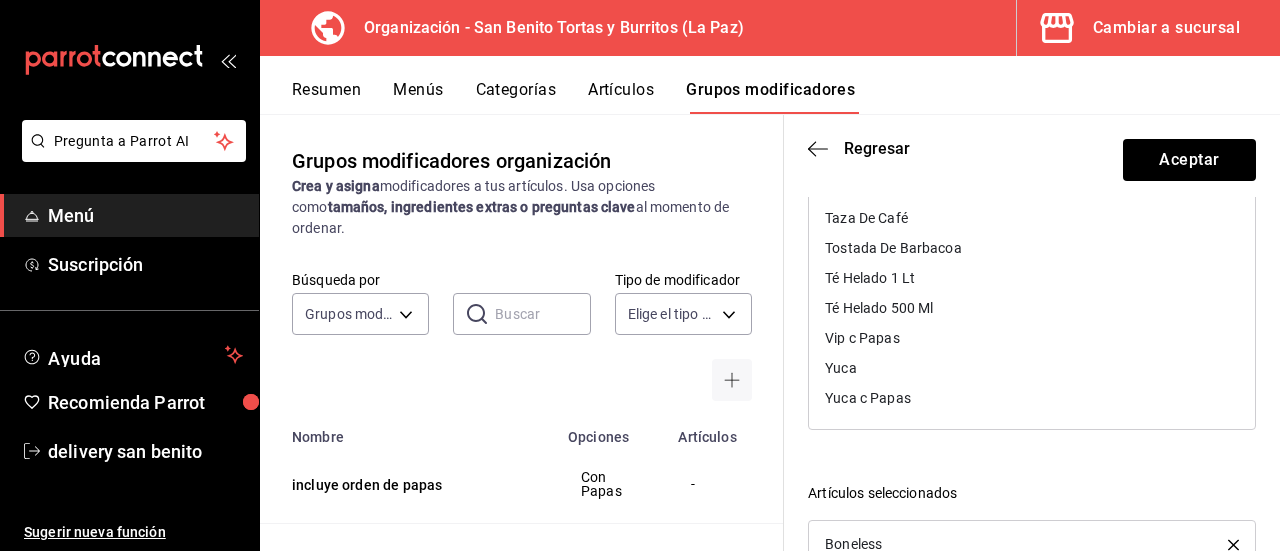 scroll, scrollTop: 2325, scrollLeft: 0, axis: vertical 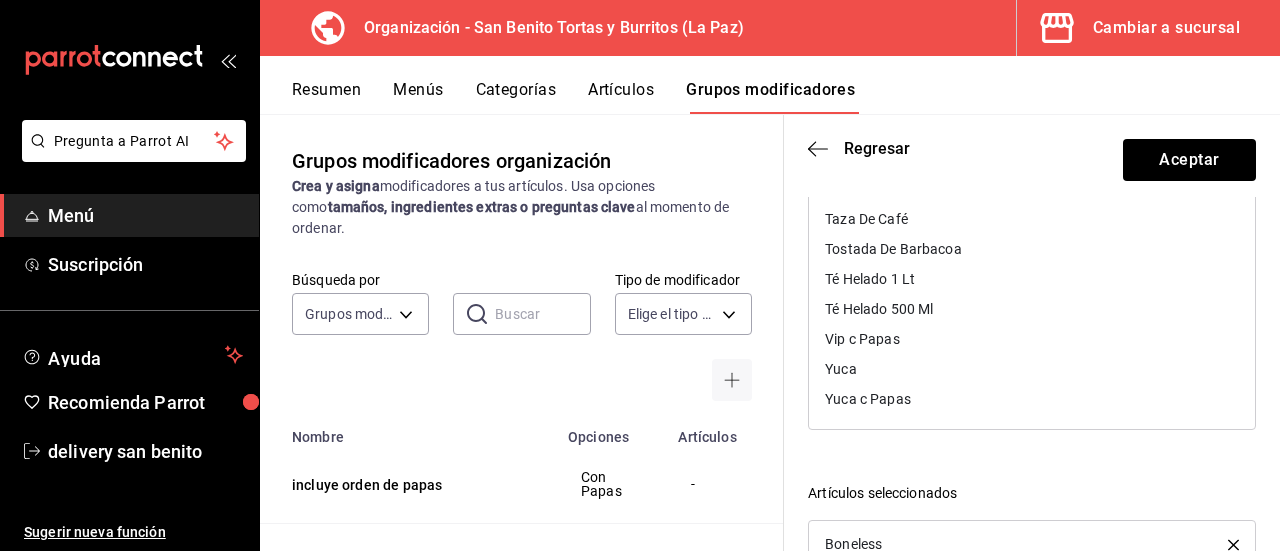 click on "Yuca" at bounding box center [1032, 369] 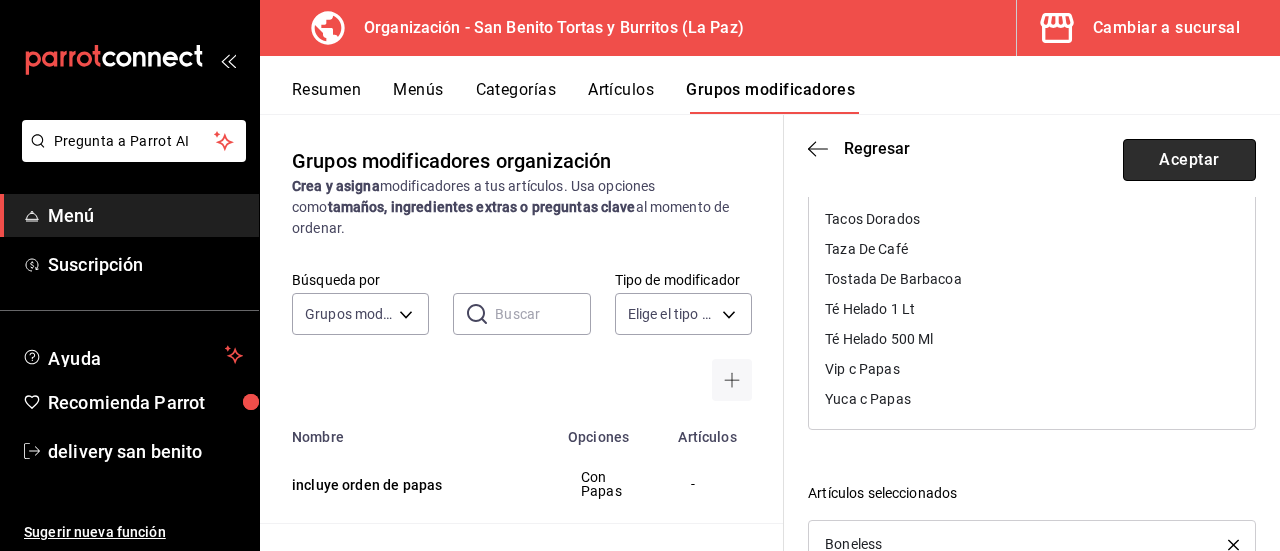 click on "Aceptar" at bounding box center (1189, 160) 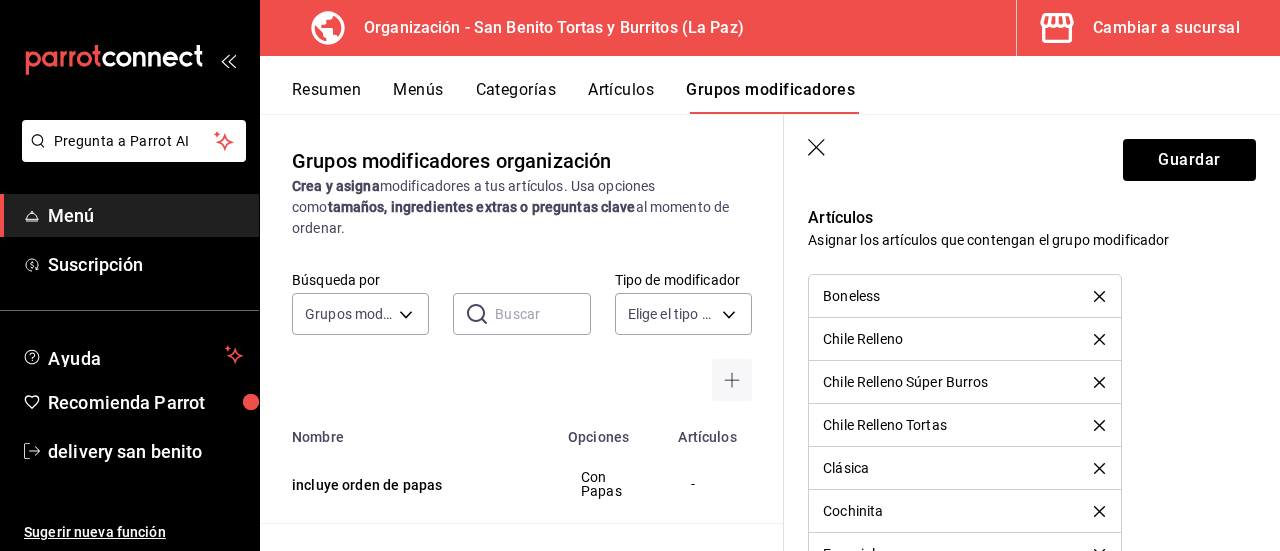 click 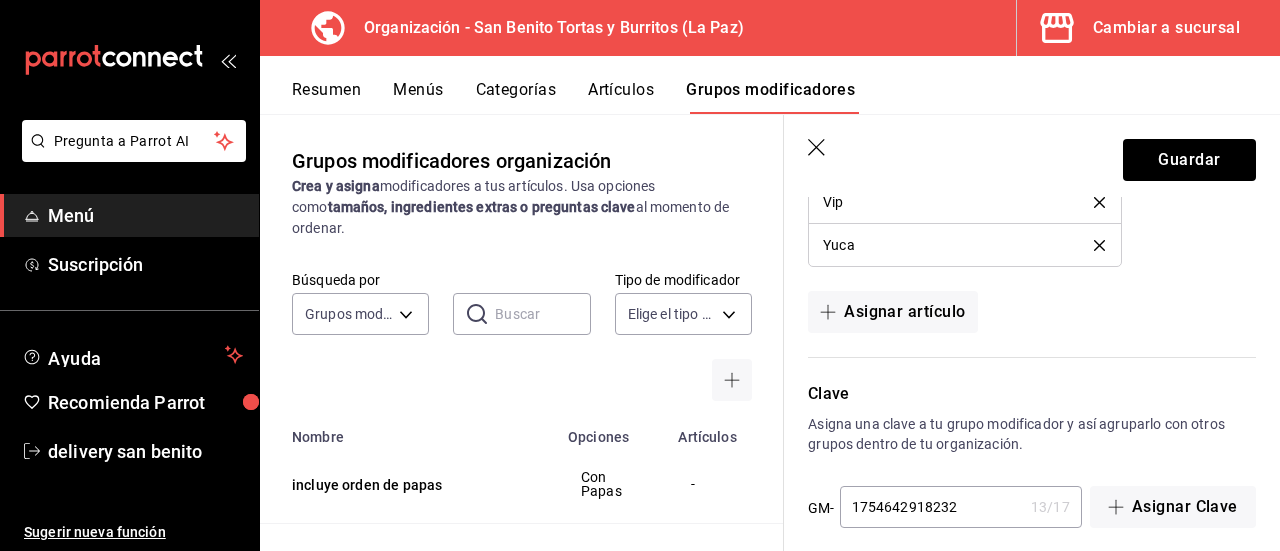 scroll, scrollTop: 1839, scrollLeft: 0, axis: vertical 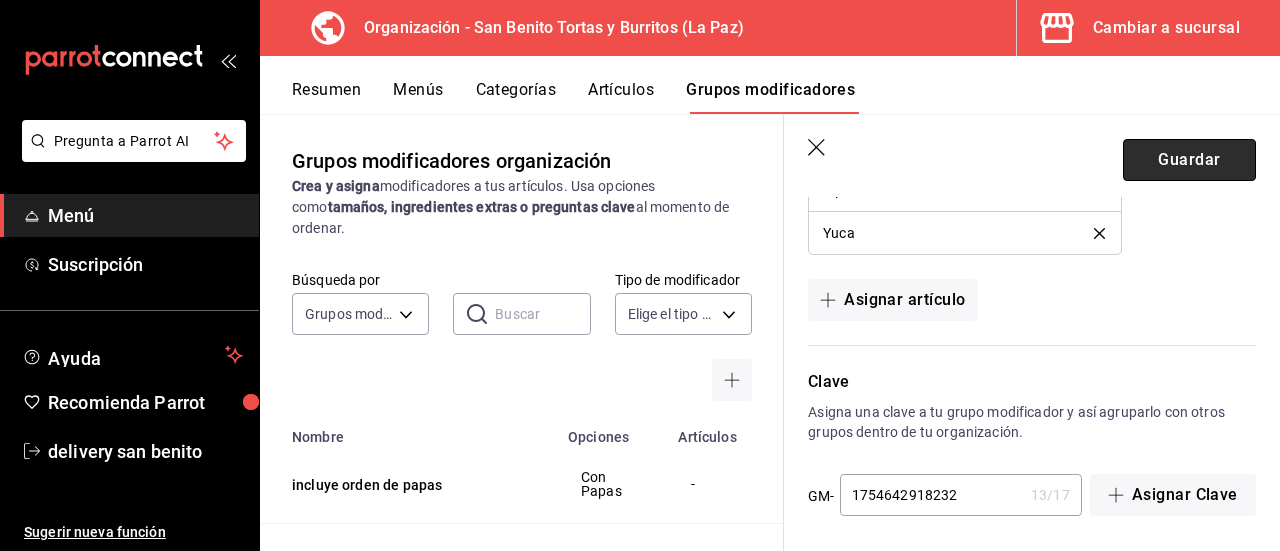 click on "Guardar" at bounding box center [1189, 160] 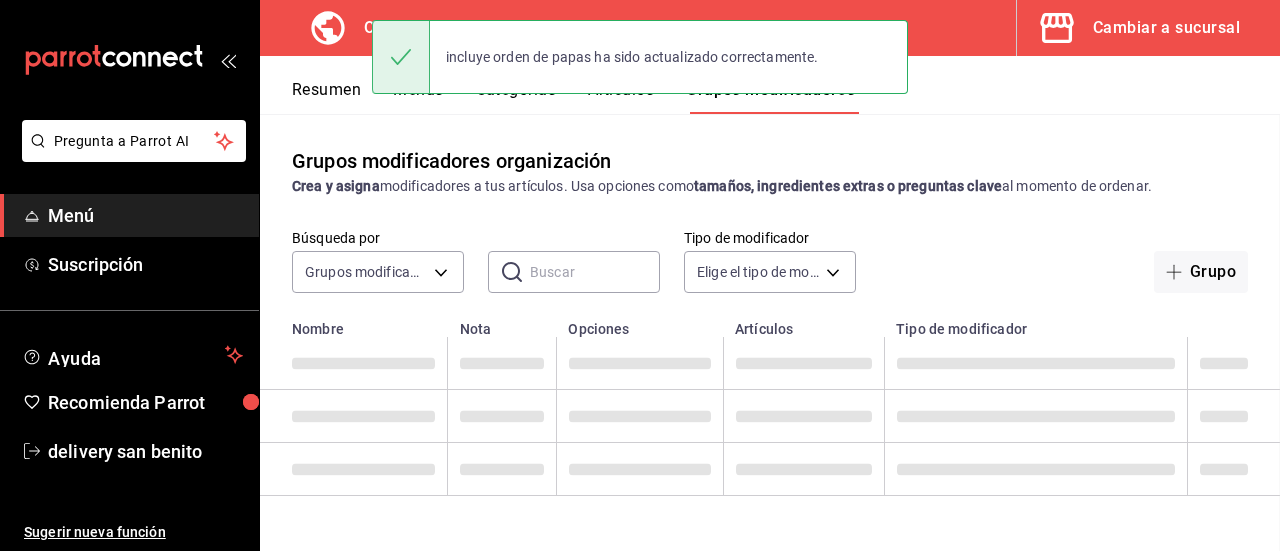 scroll, scrollTop: 0, scrollLeft: 0, axis: both 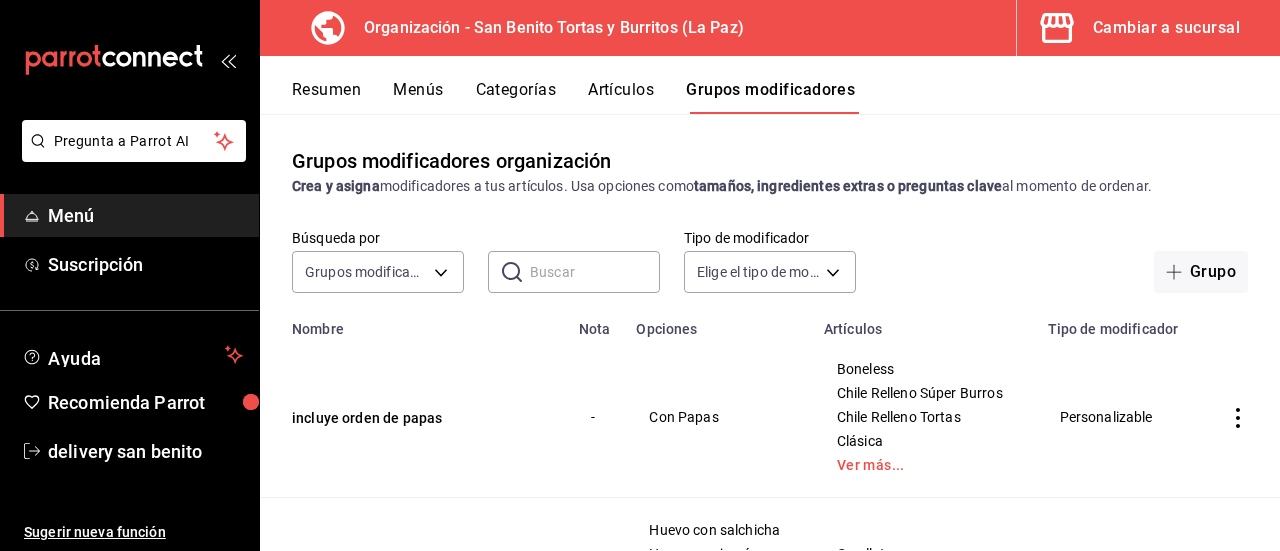 click on "Menús" at bounding box center (418, 97) 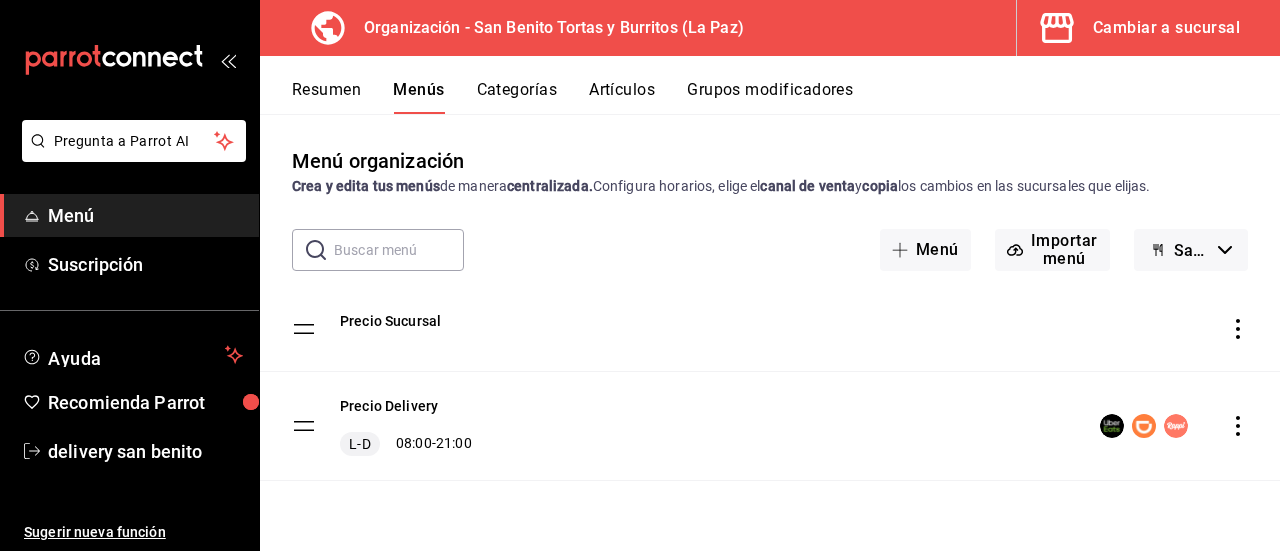 click 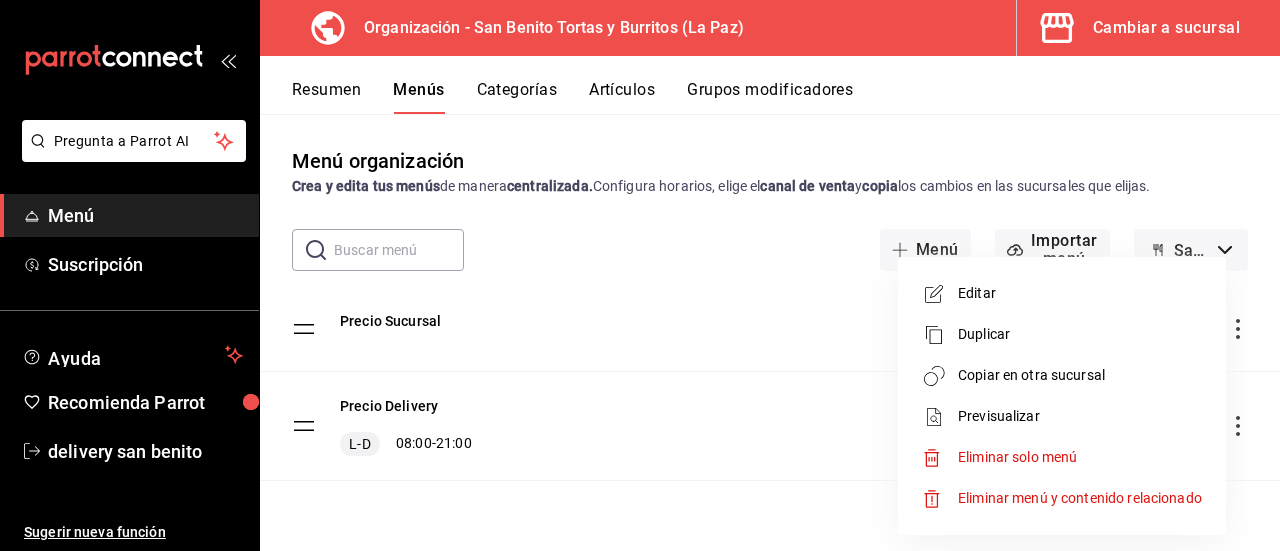 click on "Copiar en otra sucursal" at bounding box center (1080, 375) 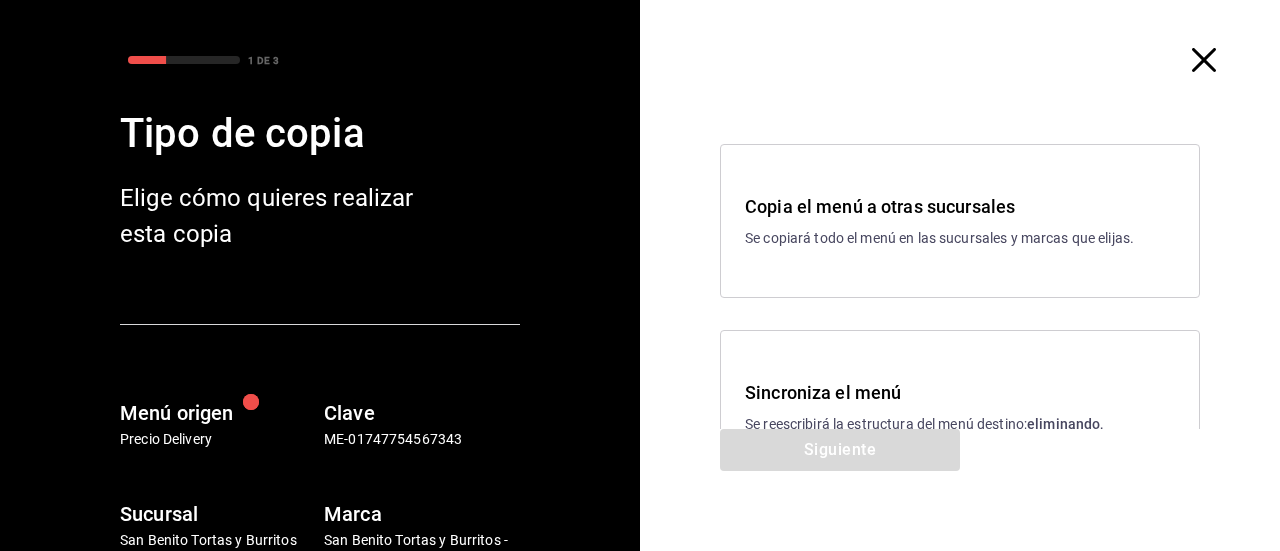 click on "Sincroniza el menú Se reescribirá la estructura del menú destino;  eliminando, agregando, cambiando la disponibilidad y la configuración  de los elementos con la misma Clave que el menú origen." at bounding box center [960, 428] 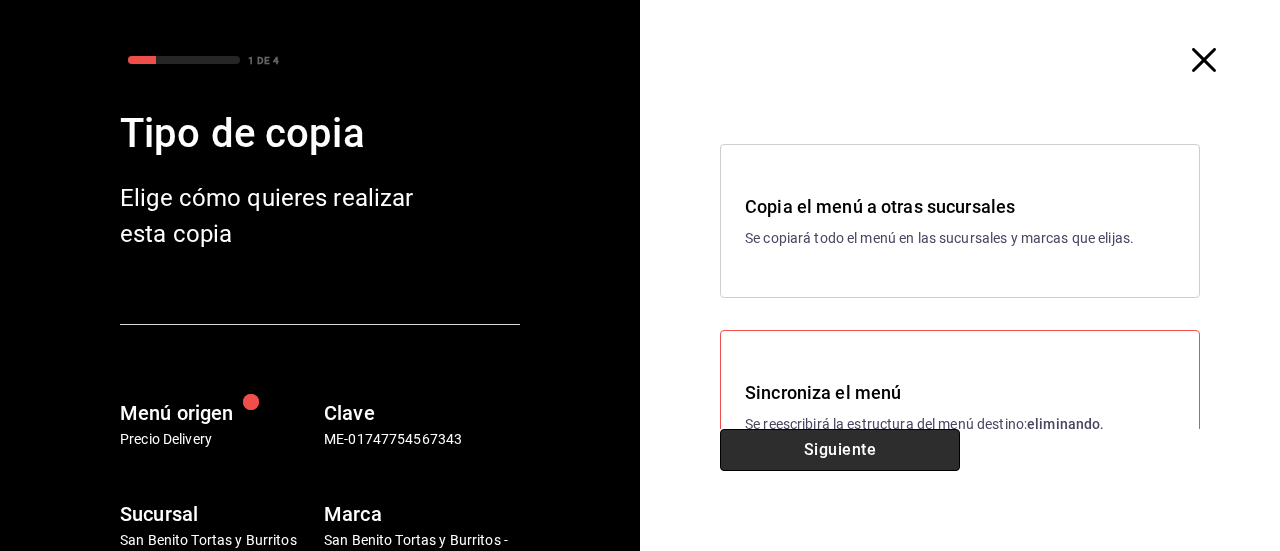 click on "Siguiente" at bounding box center (840, 450) 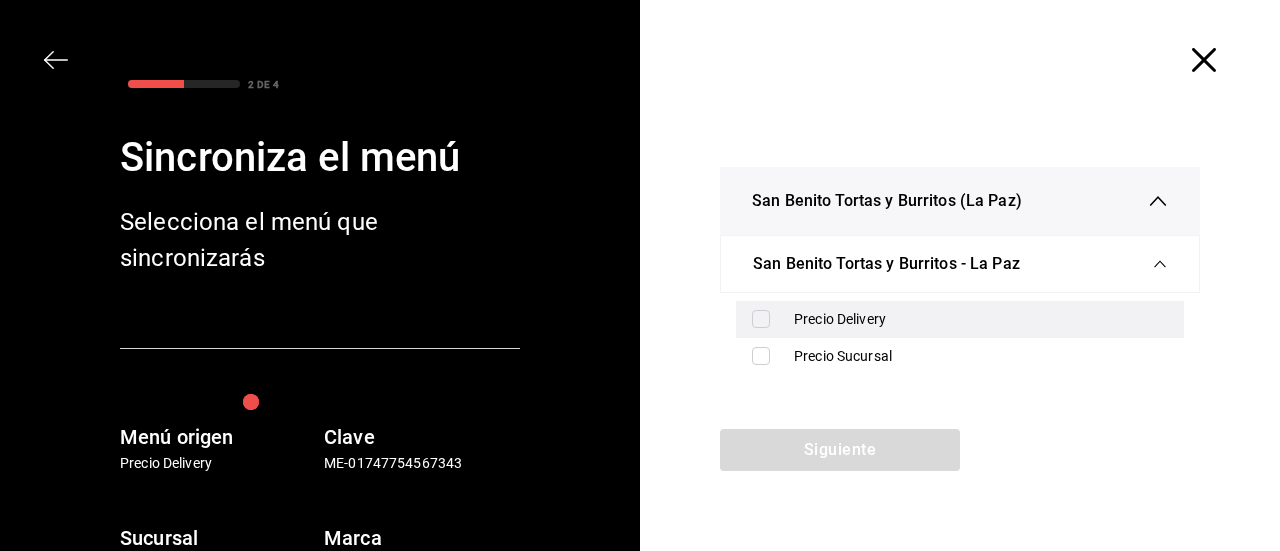 click on "Precio Delivery" at bounding box center [981, 319] 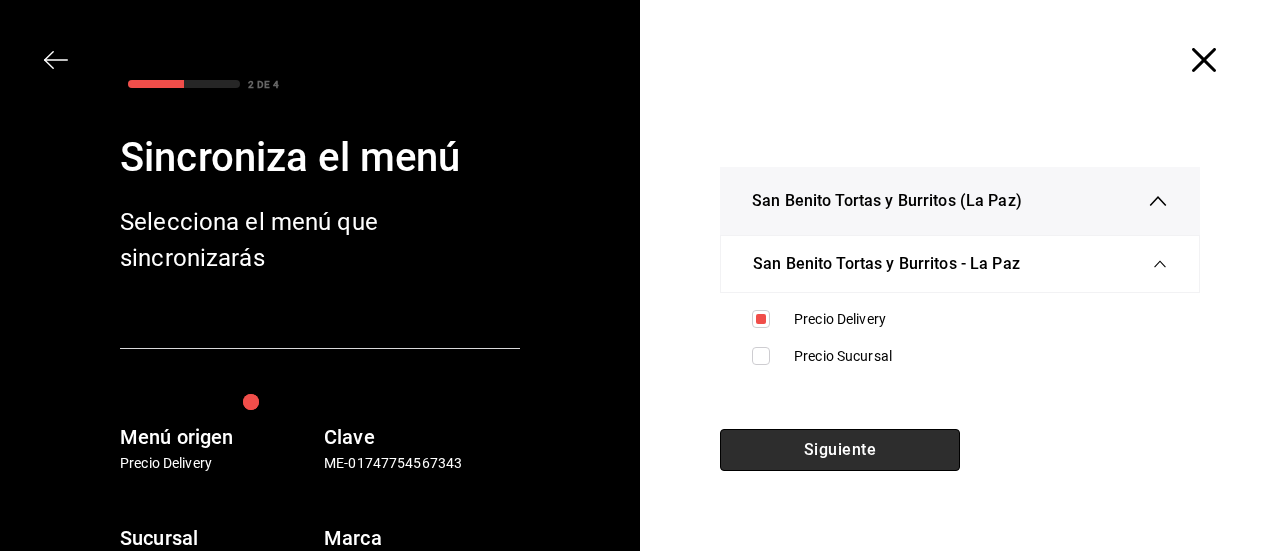 click on "Siguiente" at bounding box center (840, 450) 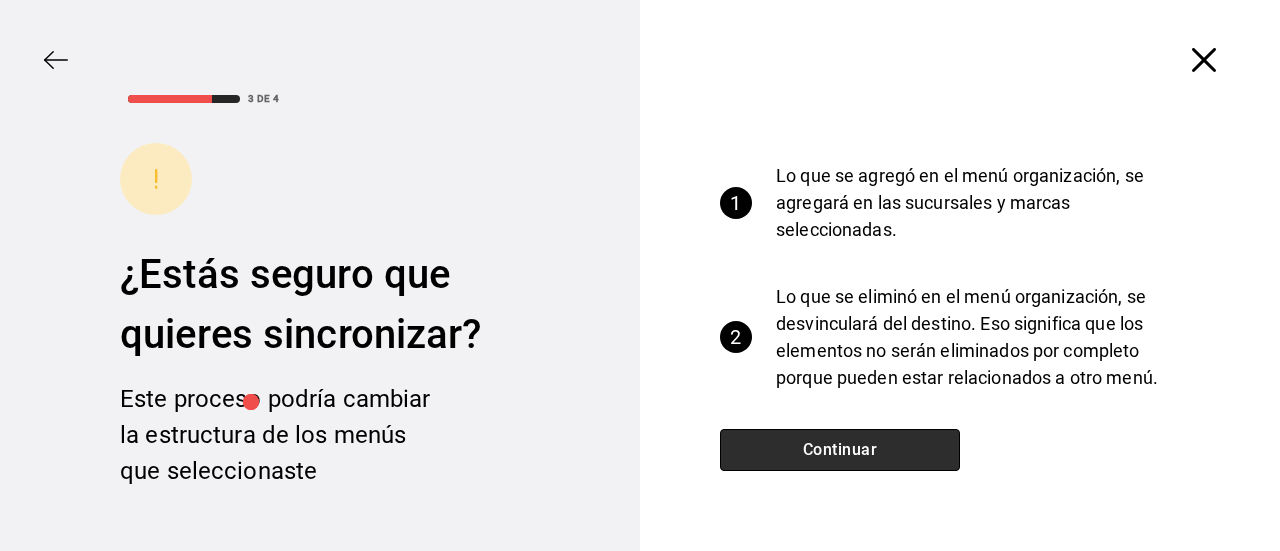 click on "Continuar" at bounding box center (840, 450) 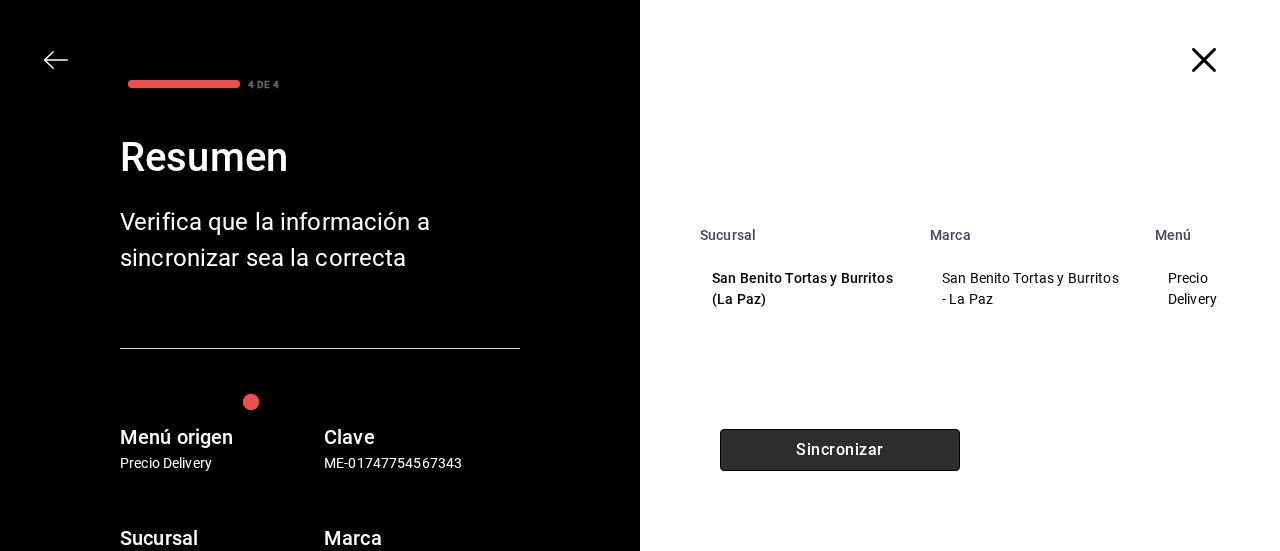 click on "Sincronizar" at bounding box center [840, 450] 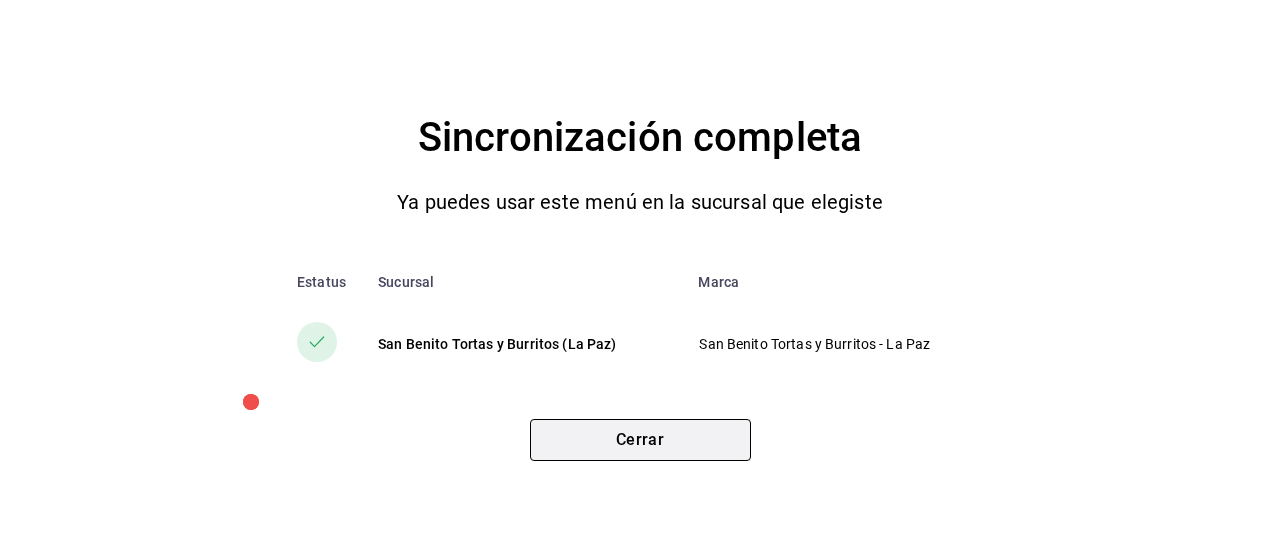 click on "Cerrar" at bounding box center (640, 440) 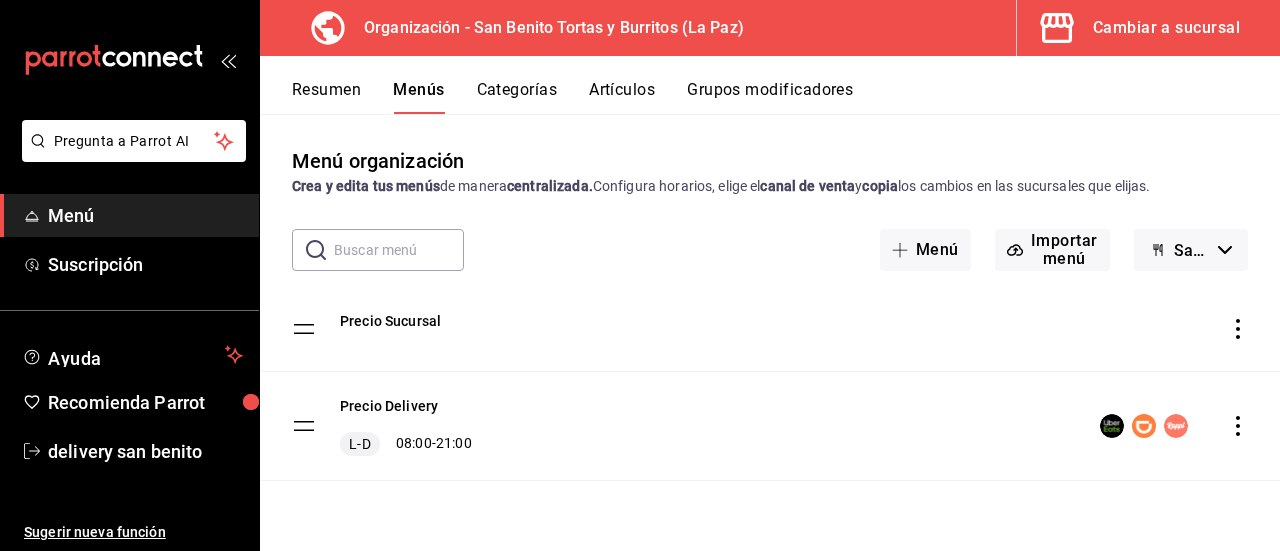 click on "Cambiar a sucursal" at bounding box center (1166, 28) 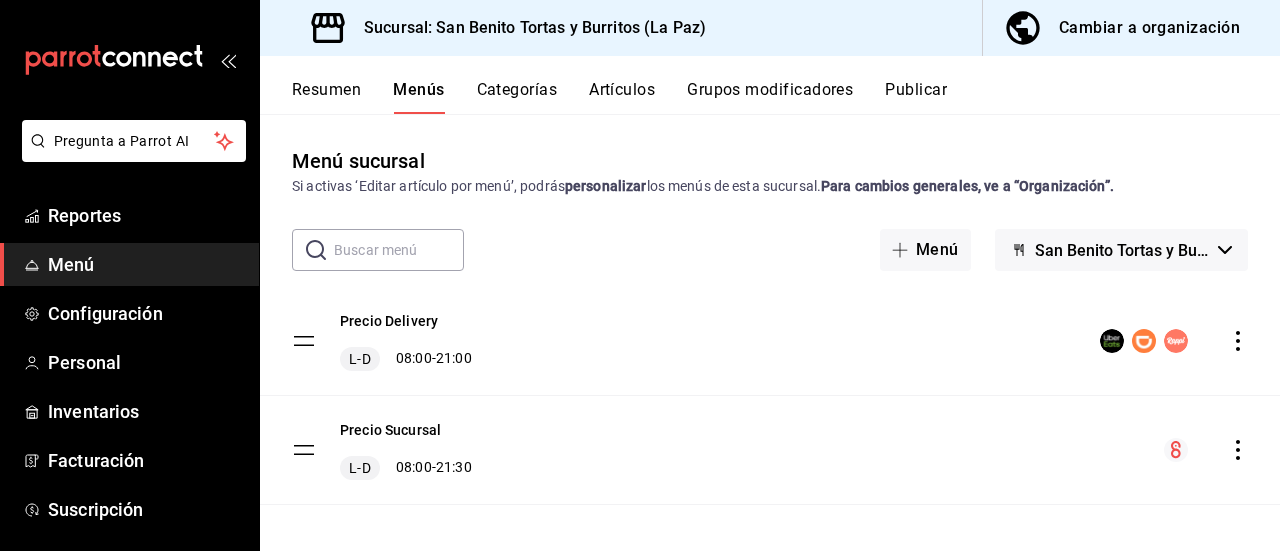 click on "Publicar" at bounding box center [916, 97] 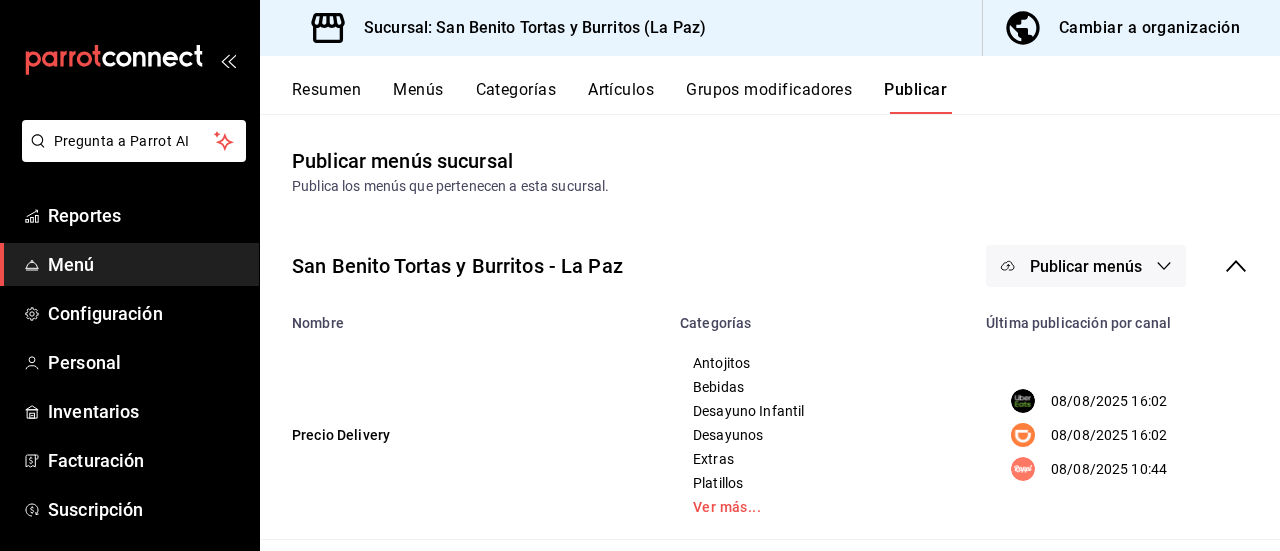 click on "Publicar menús" at bounding box center (1086, 266) 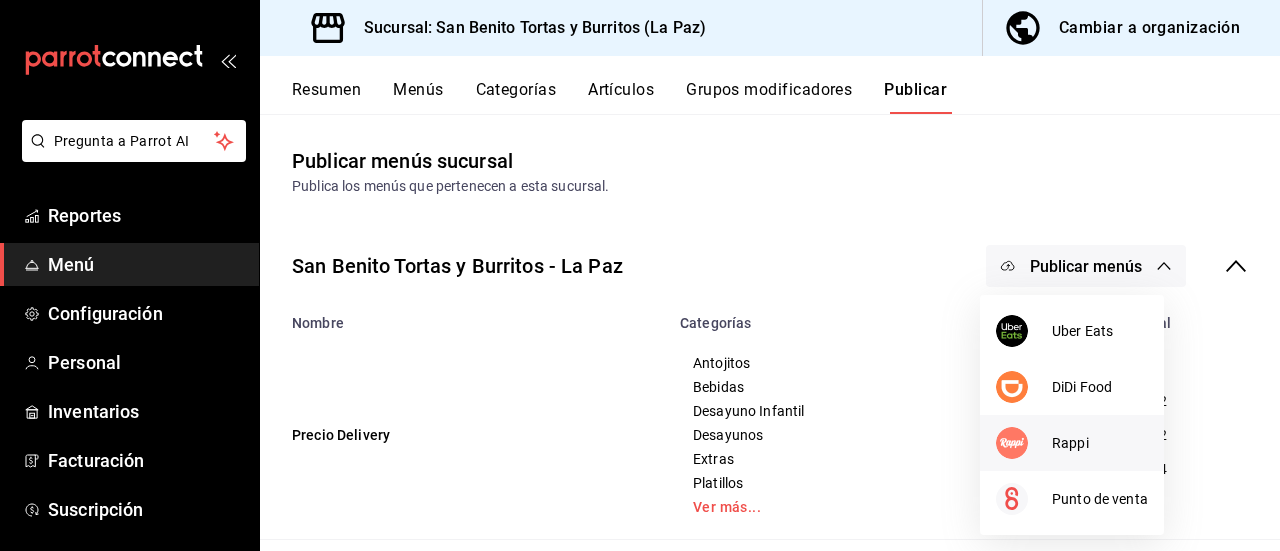 click on "Rappi" at bounding box center (1100, 443) 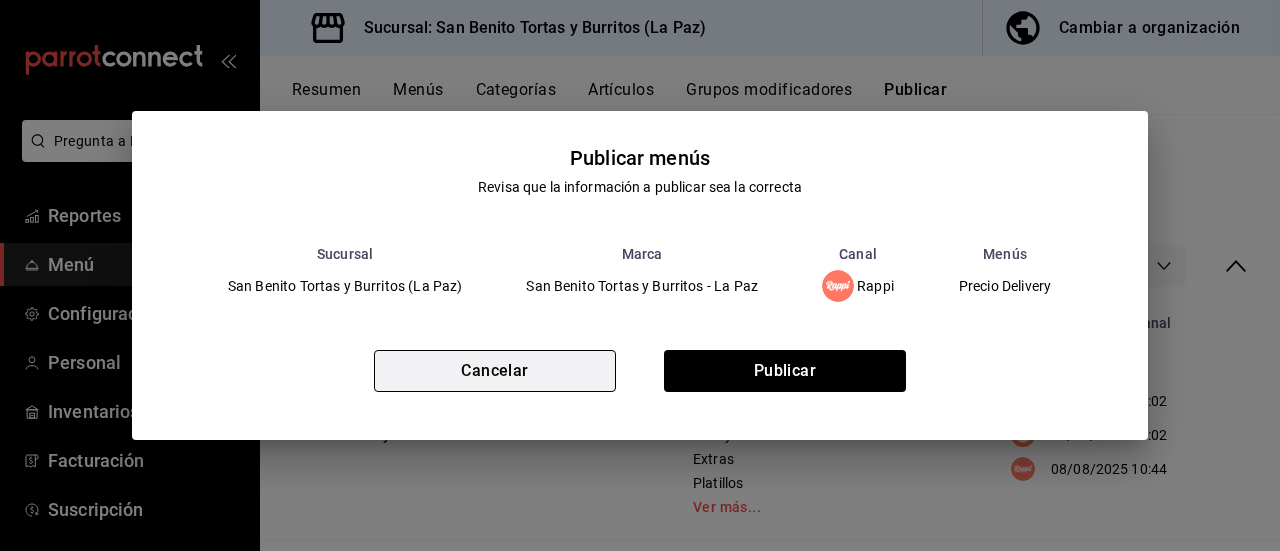click on "Cancelar" at bounding box center (495, 371) 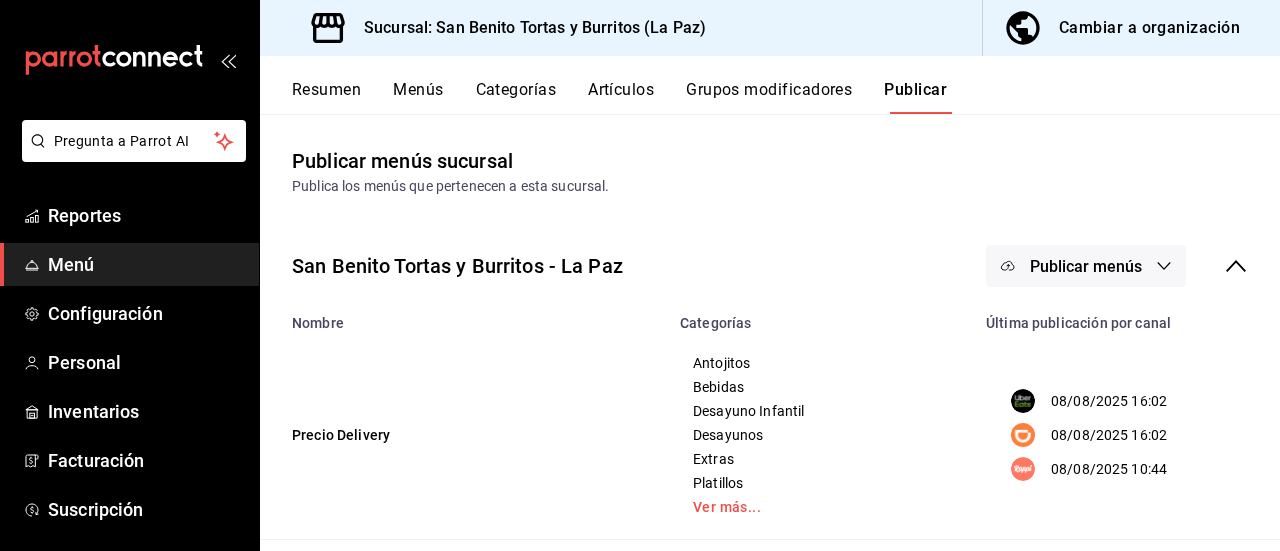 click on "Publicar menús" at bounding box center [1086, 266] 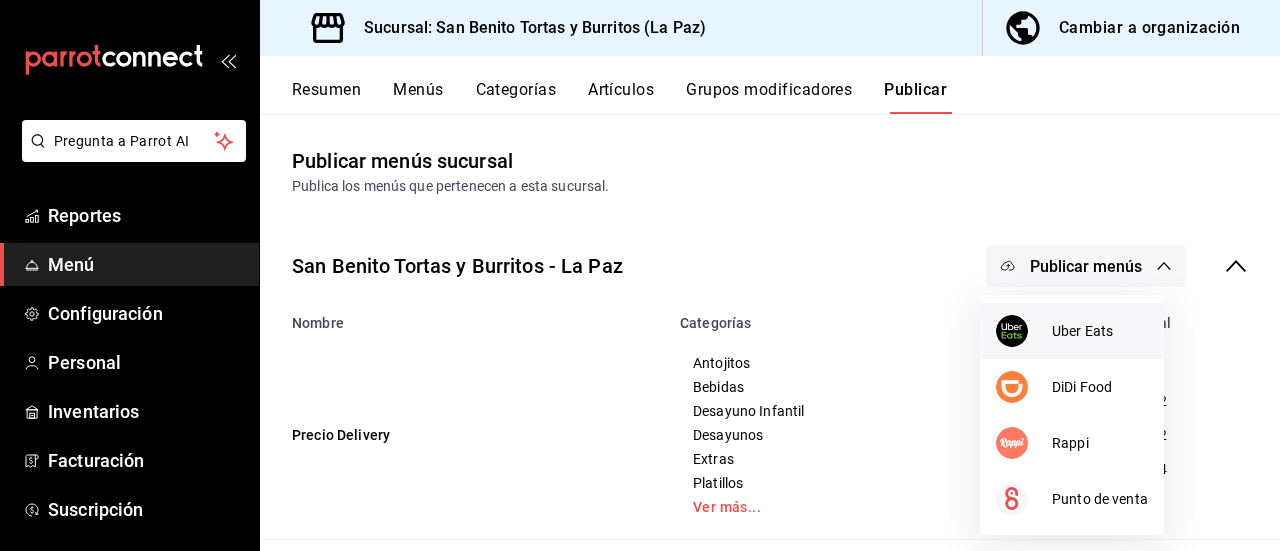 click on "Uber Eats" at bounding box center (1100, 331) 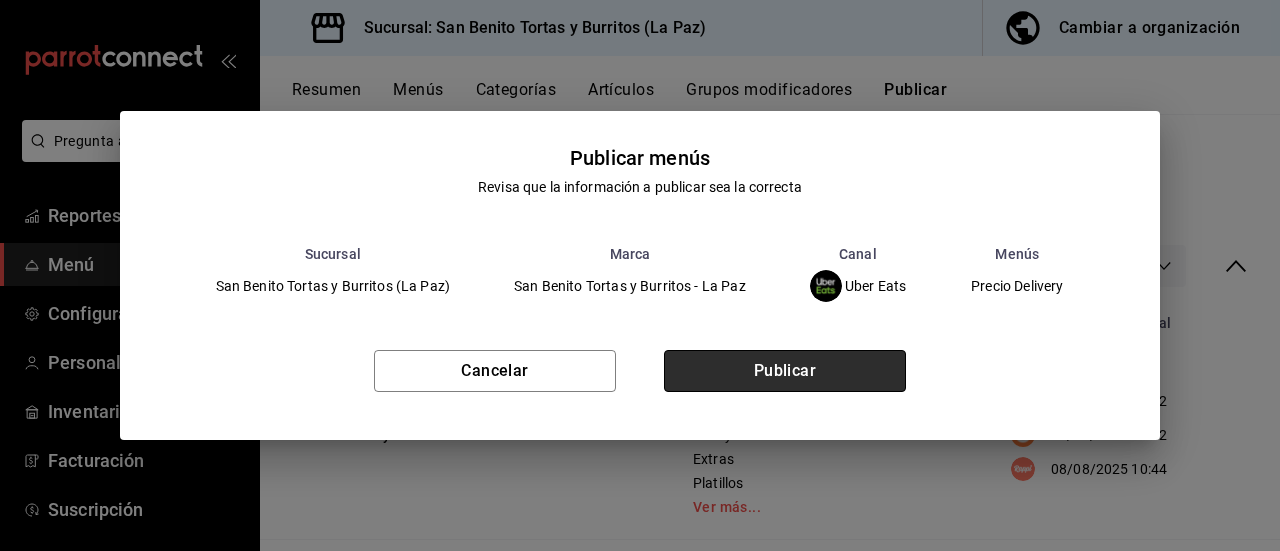 click on "Publicar" at bounding box center [785, 371] 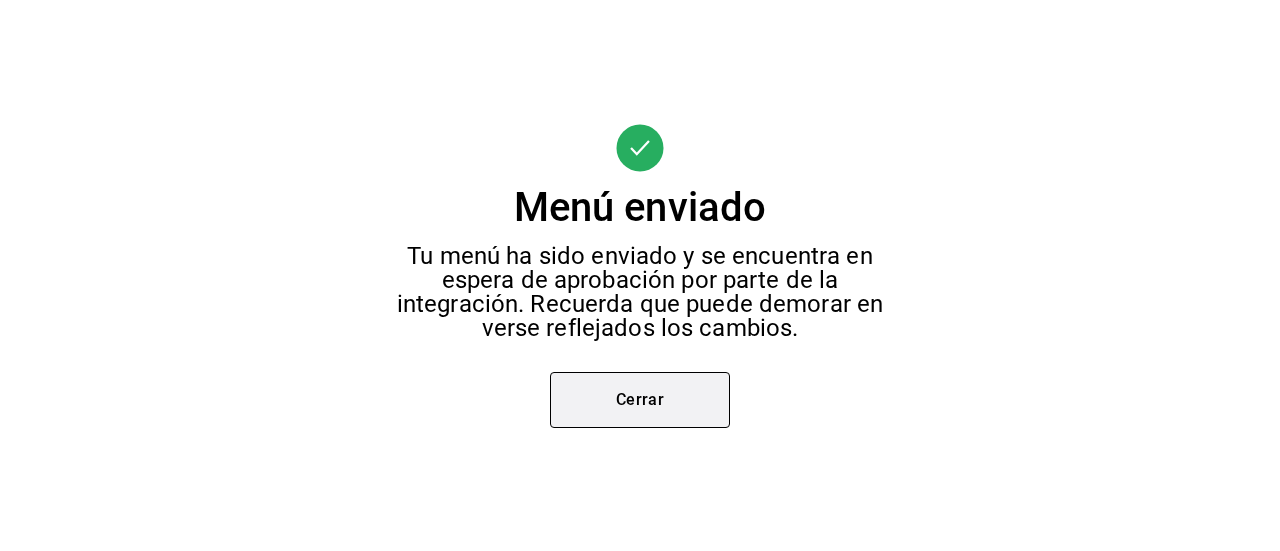 click on "Cerrar" at bounding box center [640, 400] 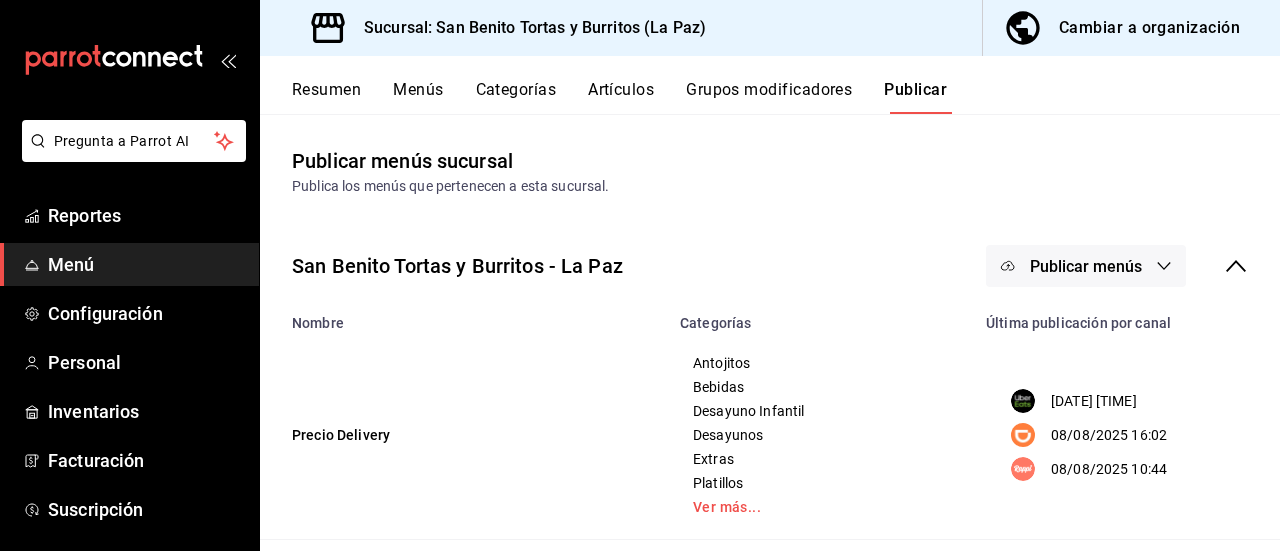 click on "Publicar menús" at bounding box center (1086, 266) 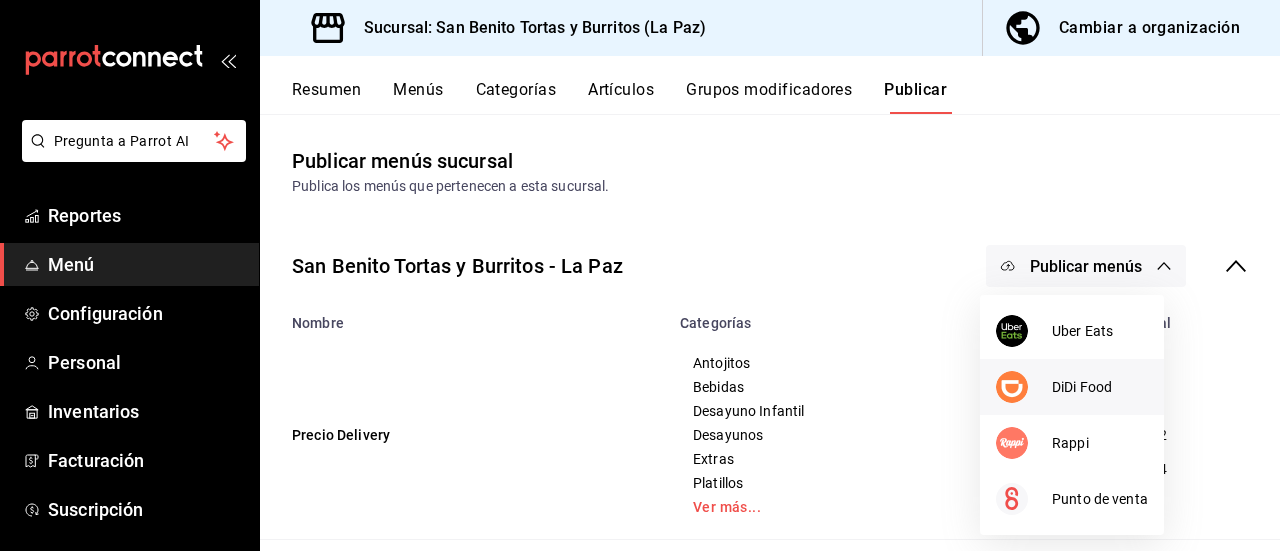 click on "DiDi Food" at bounding box center [1100, 387] 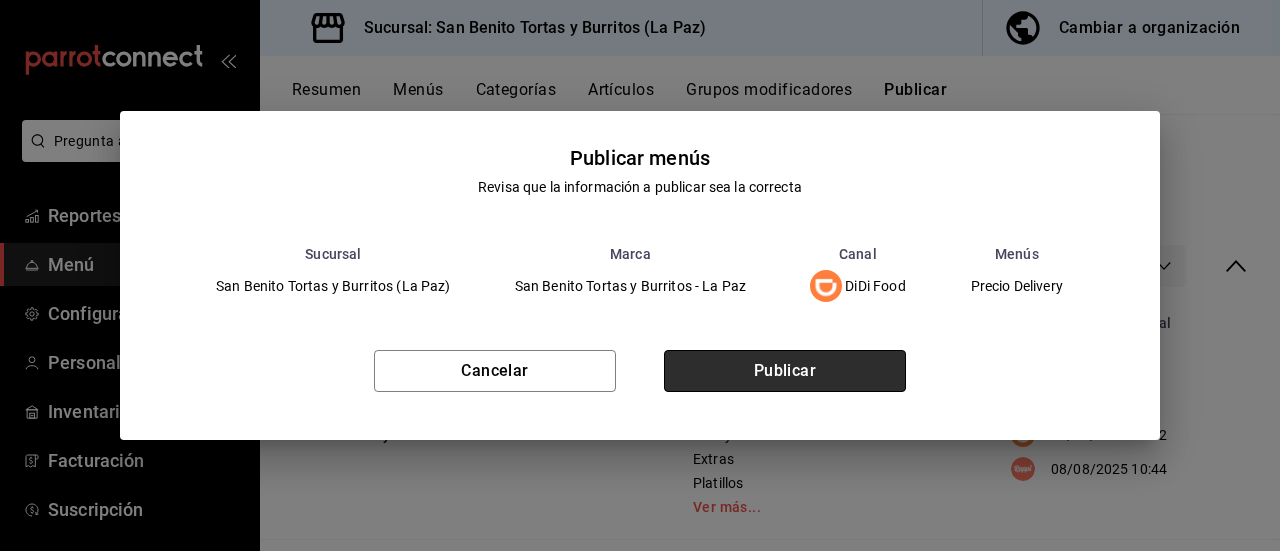 click on "Publicar" at bounding box center (785, 371) 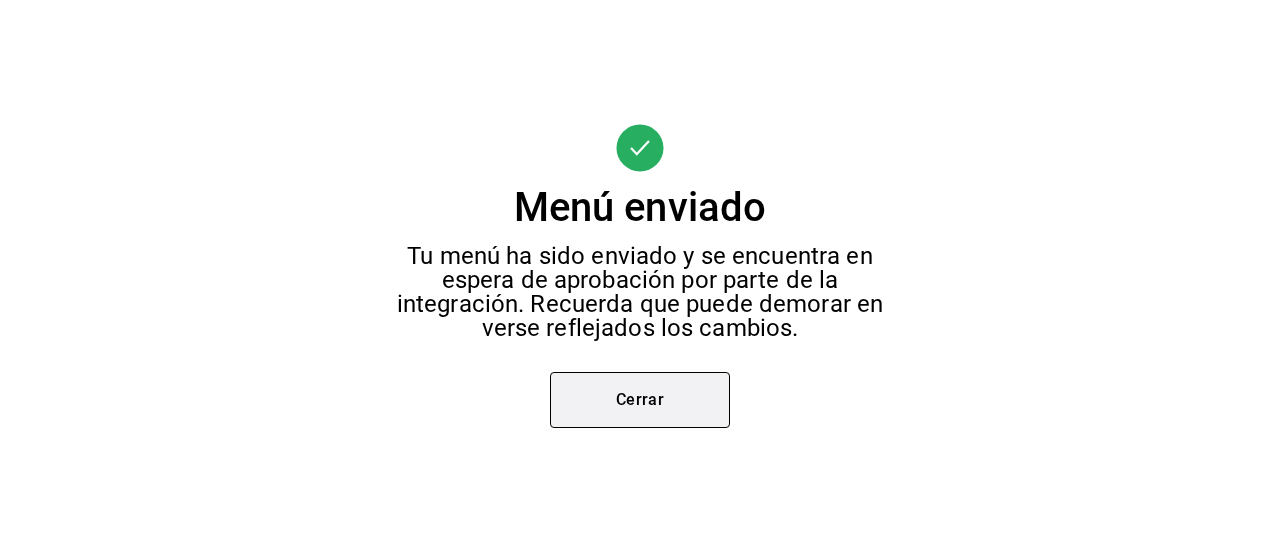 click on "Cerrar" at bounding box center (640, 400) 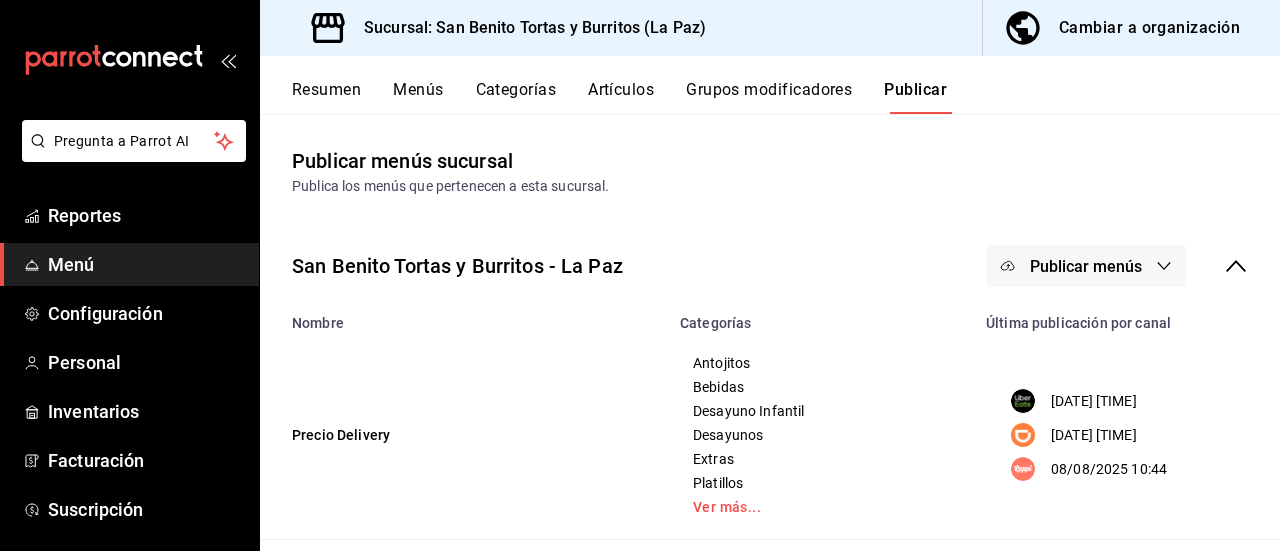 click on "Publicar menús" at bounding box center [1086, 266] 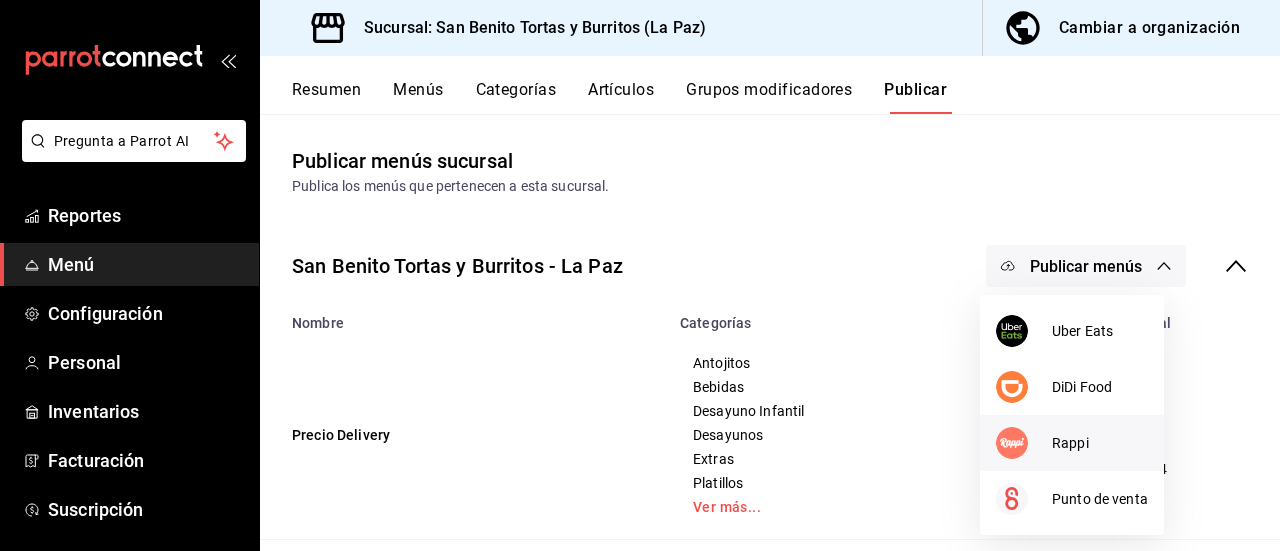 click on "Rappi" at bounding box center [1100, 443] 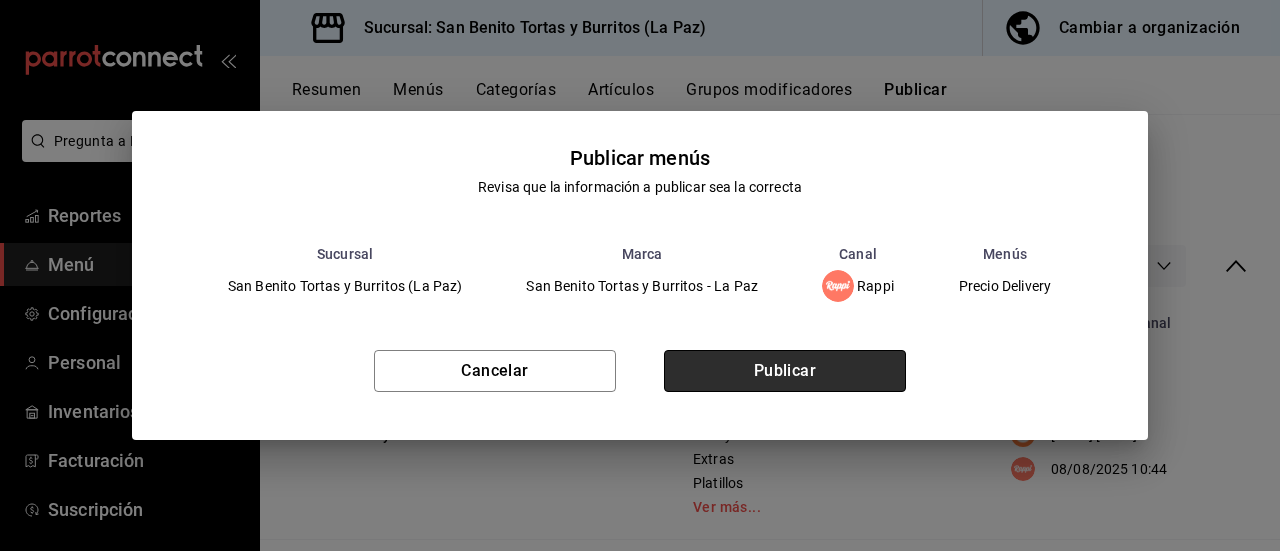 click on "Publicar" at bounding box center [785, 371] 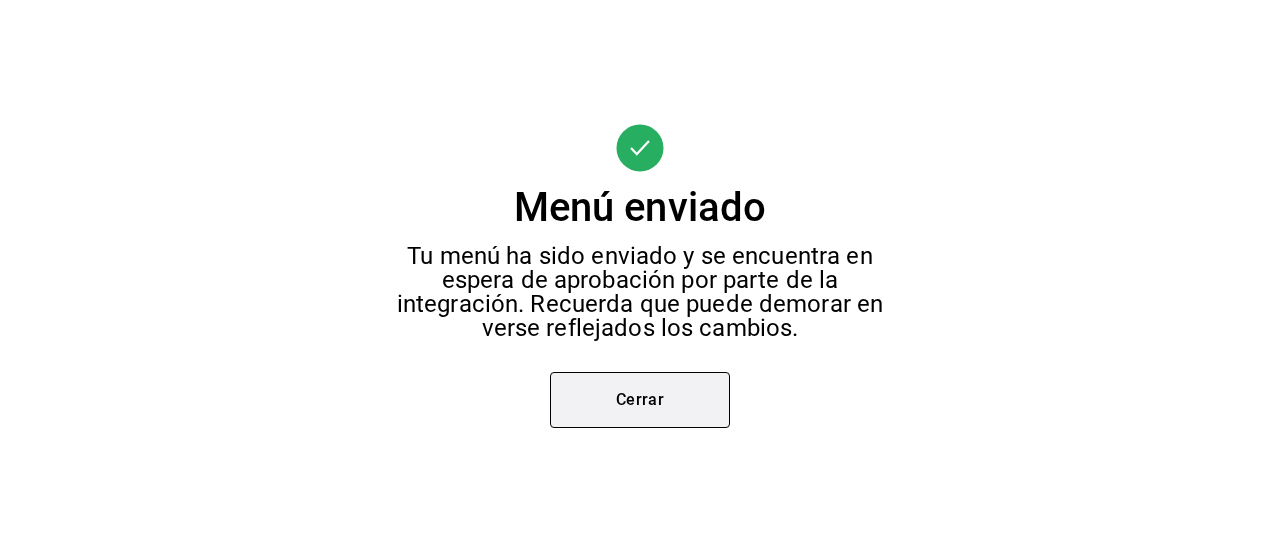 click on "Cerrar" at bounding box center [640, 400] 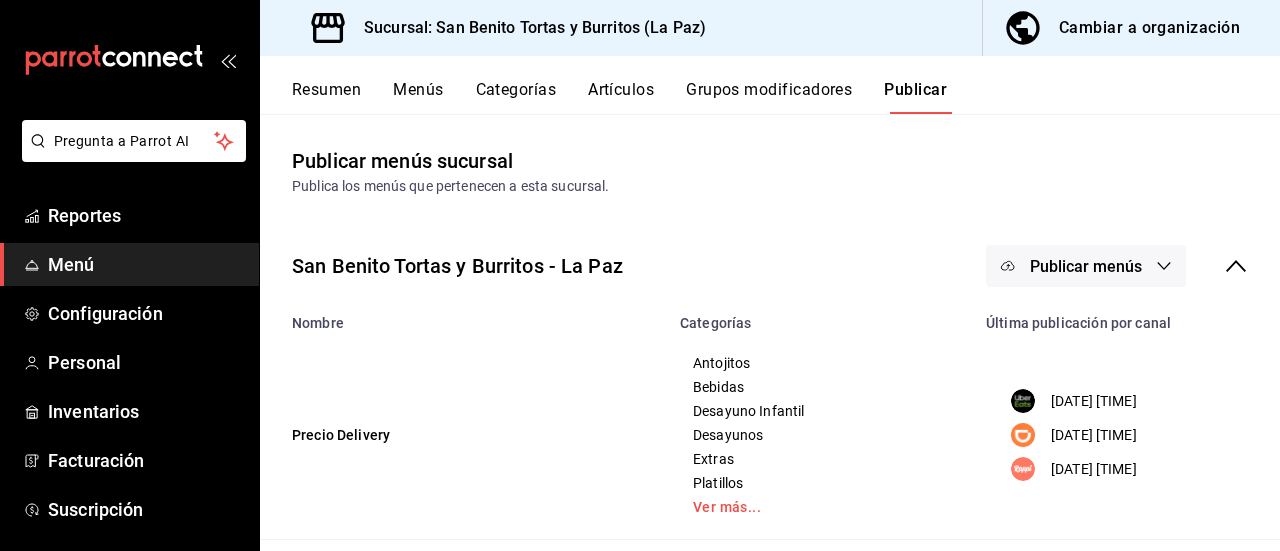 click on "Cambiar a organización" at bounding box center (1123, 28) 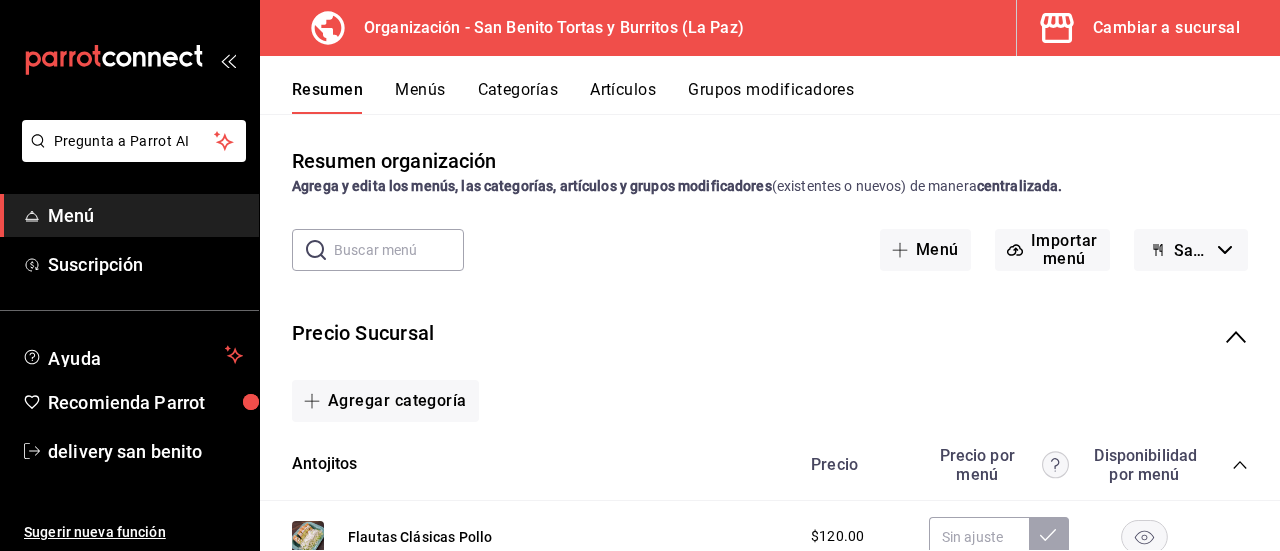 click 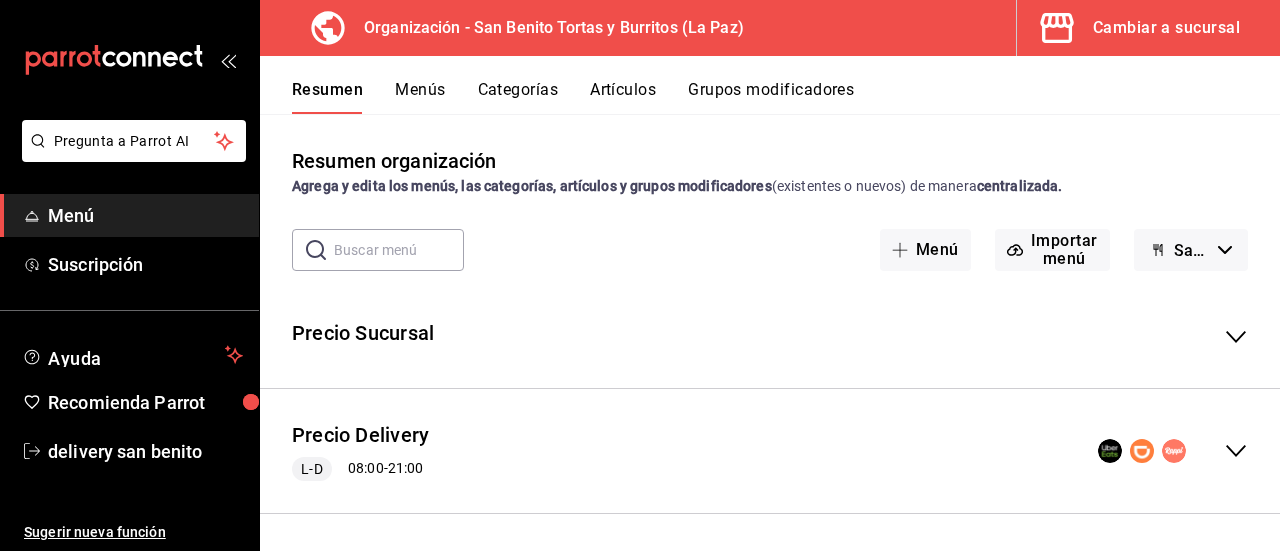 click 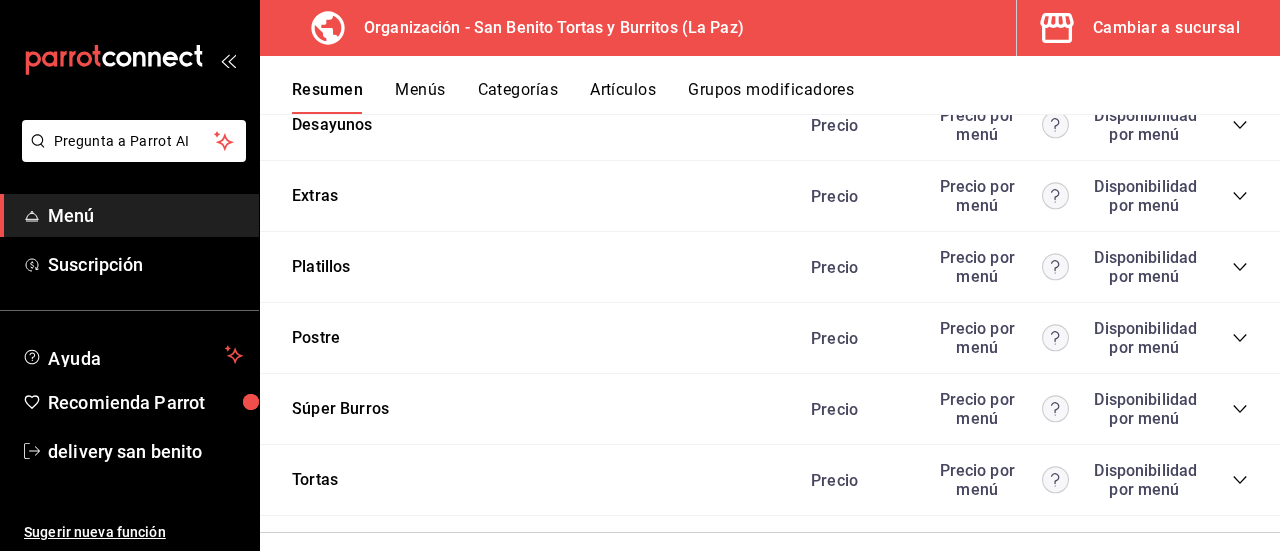 scroll, scrollTop: 3789, scrollLeft: 0, axis: vertical 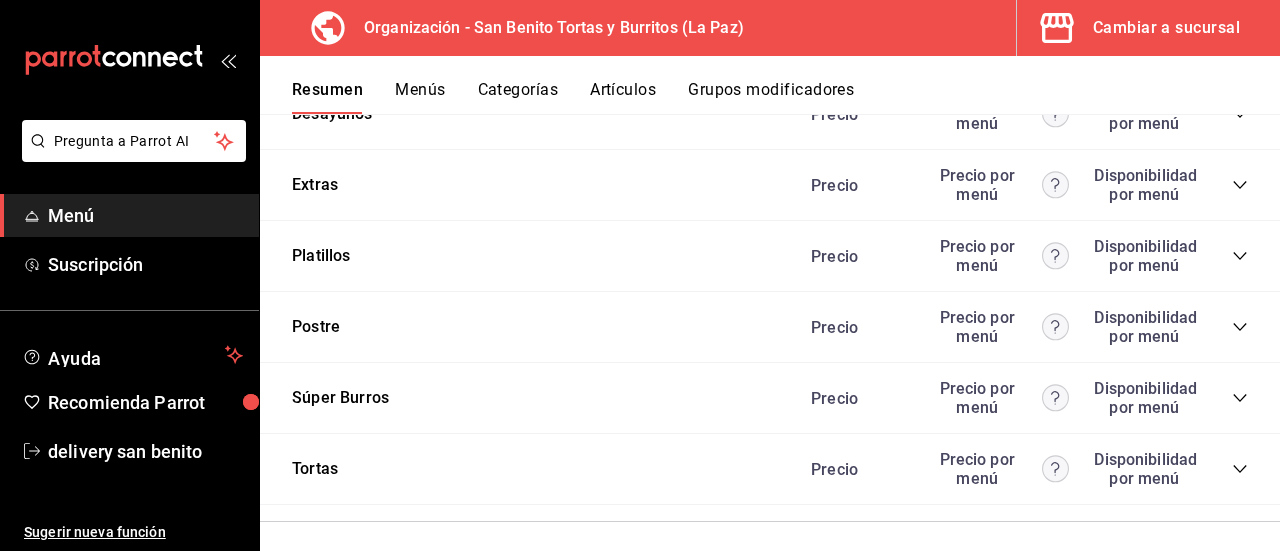 click 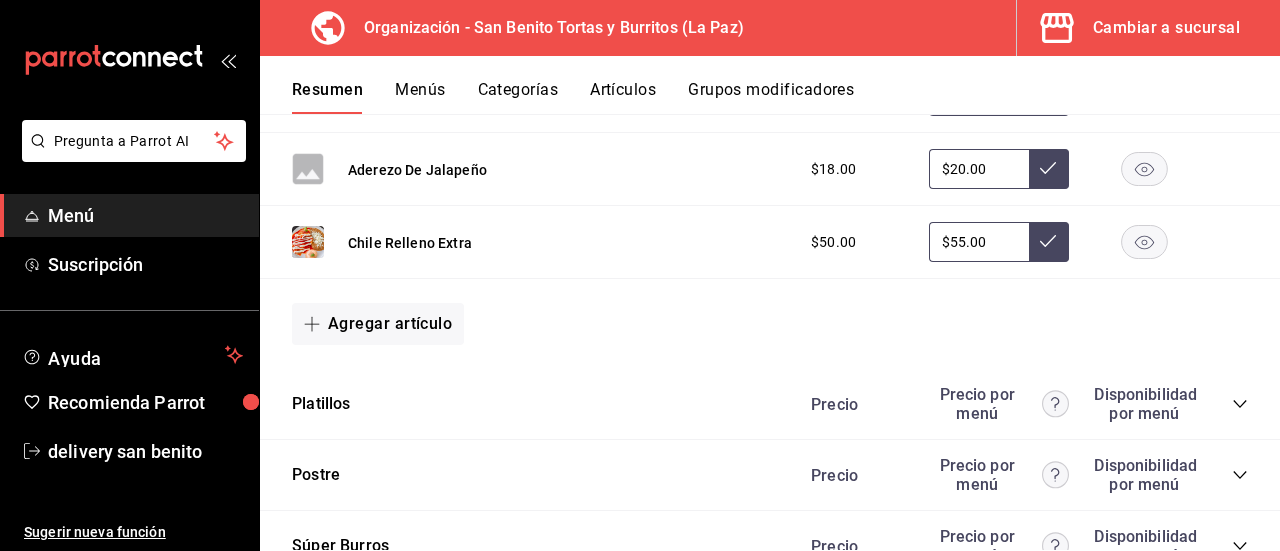 scroll, scrollTop: 4542, scrollLeft: 0, axis: vertical 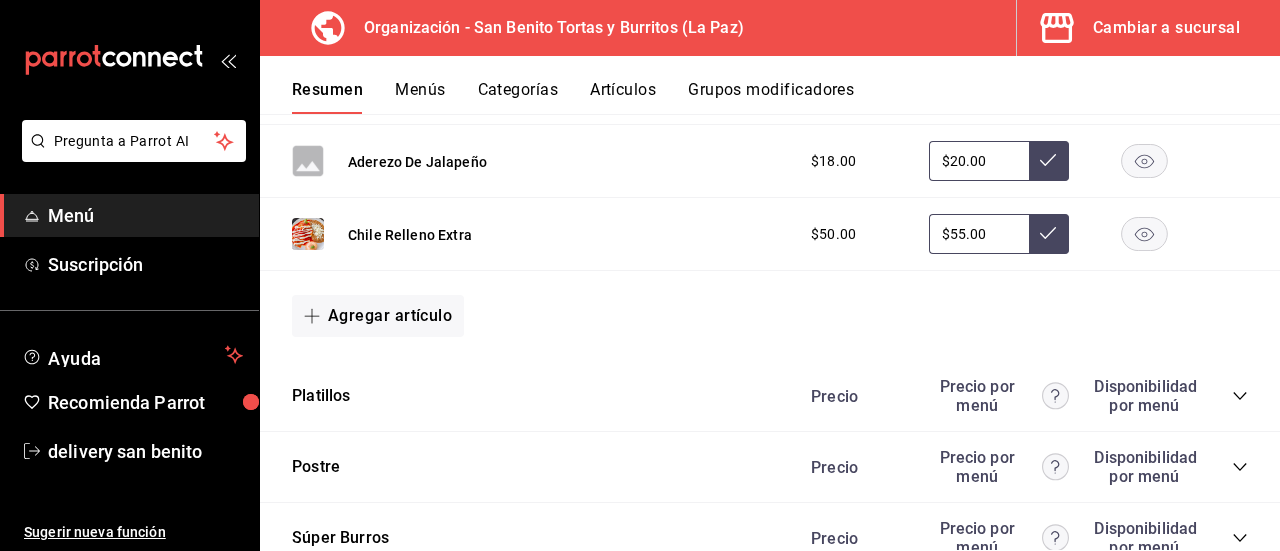 click 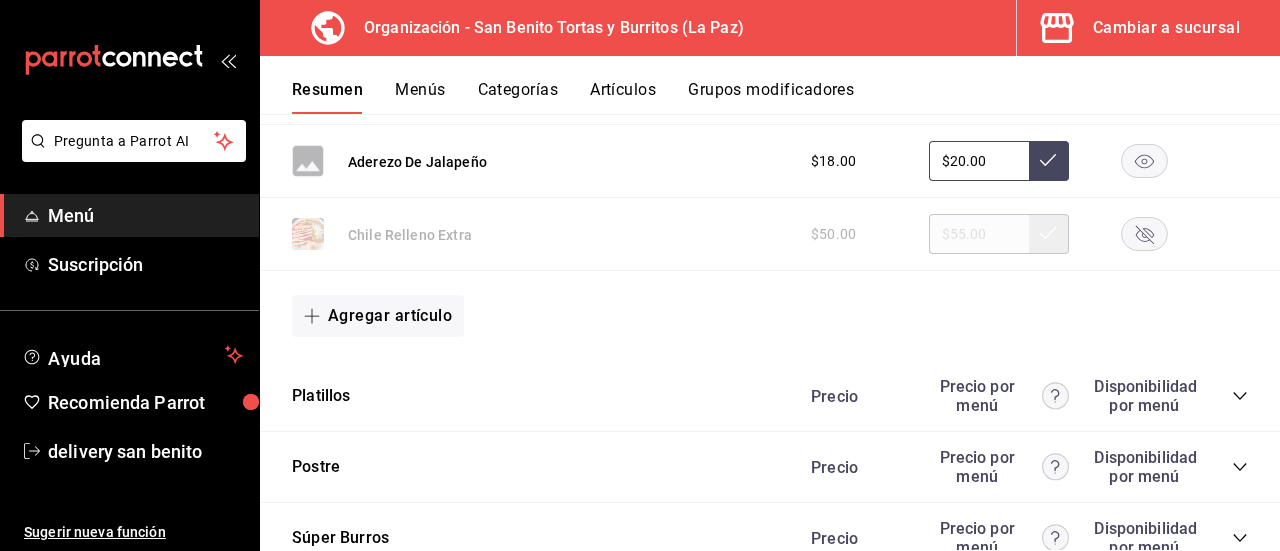 click on "Menús" at bounding box center (420, 97) 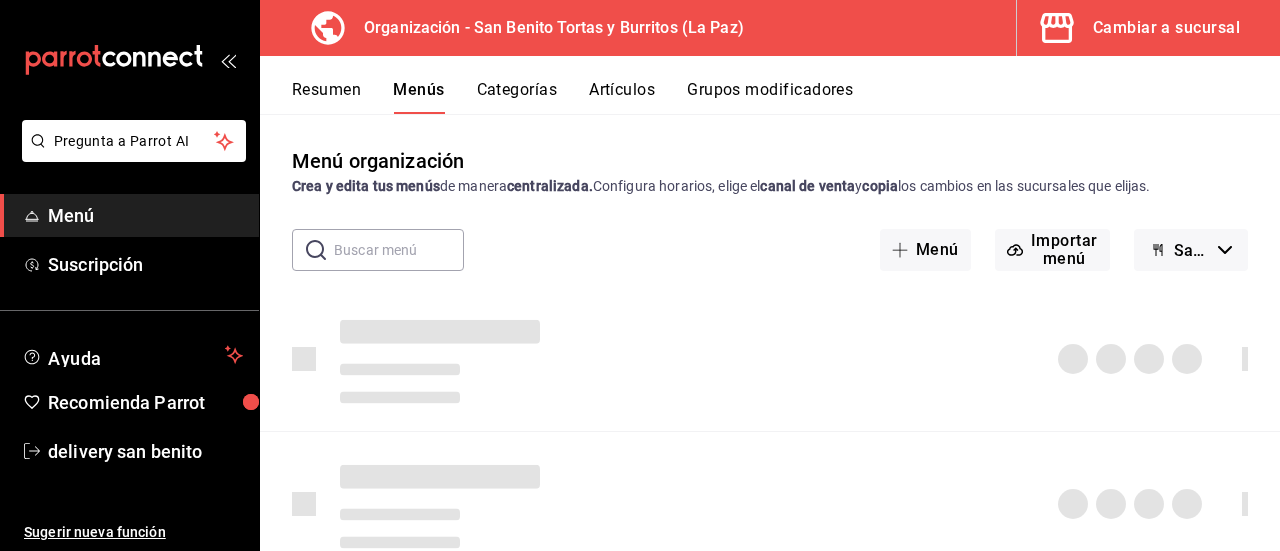 click on "Menús" at bounding box center (418, 97) 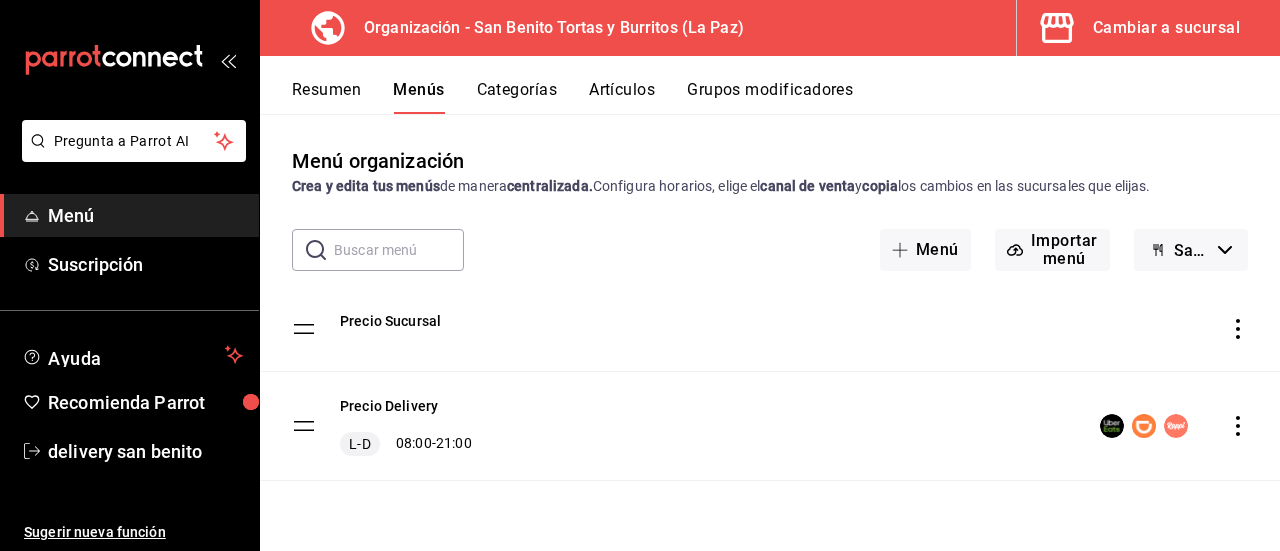 click 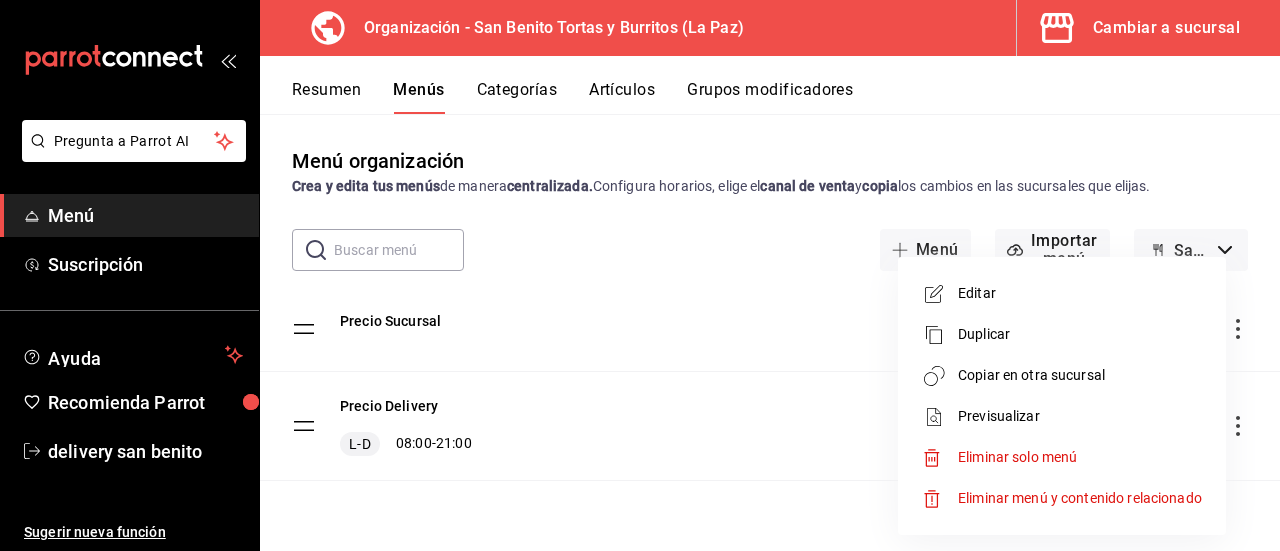 click on "Copiar en otra sucursal" at bounding box center (1080, 375) 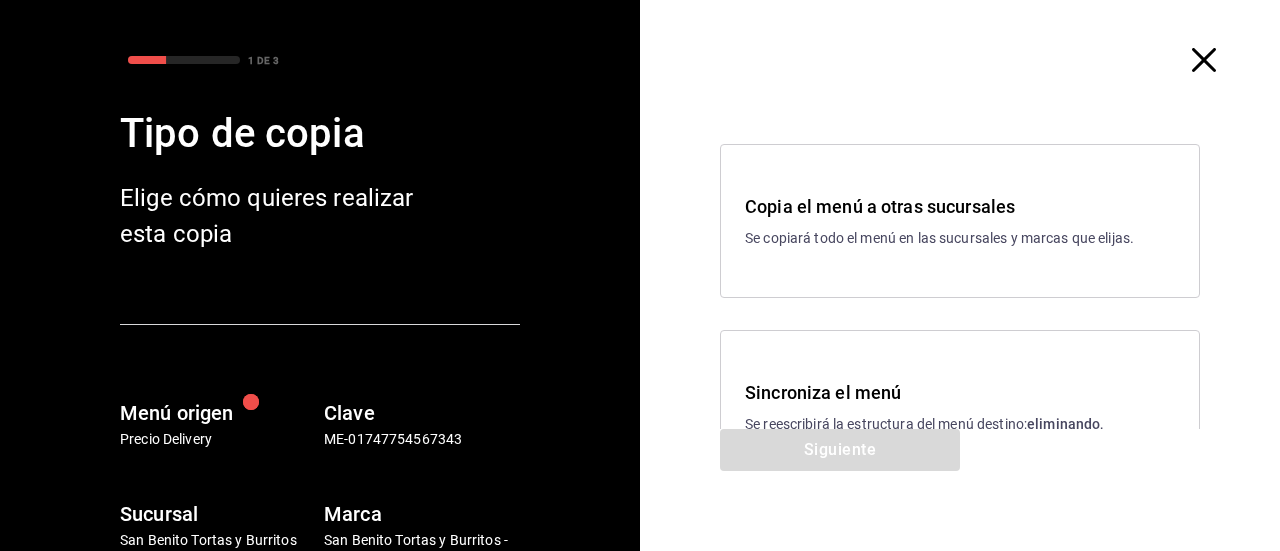 click on "Sincroniza el menú" at bounding box center [960, 392] 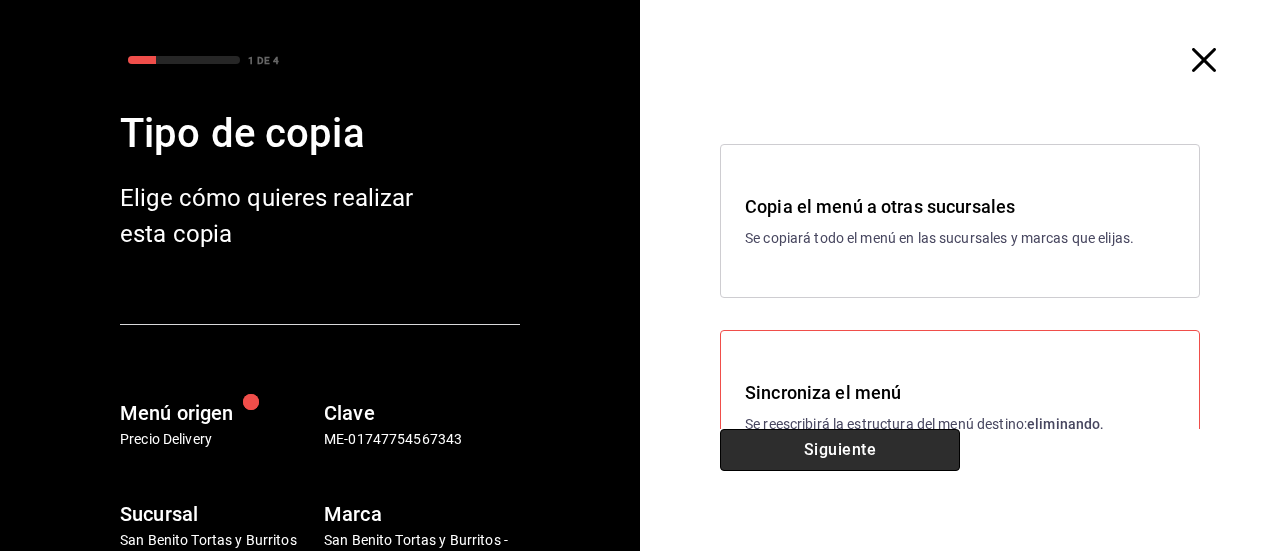 click on "Siguiente" at bounding box center [840, 450] 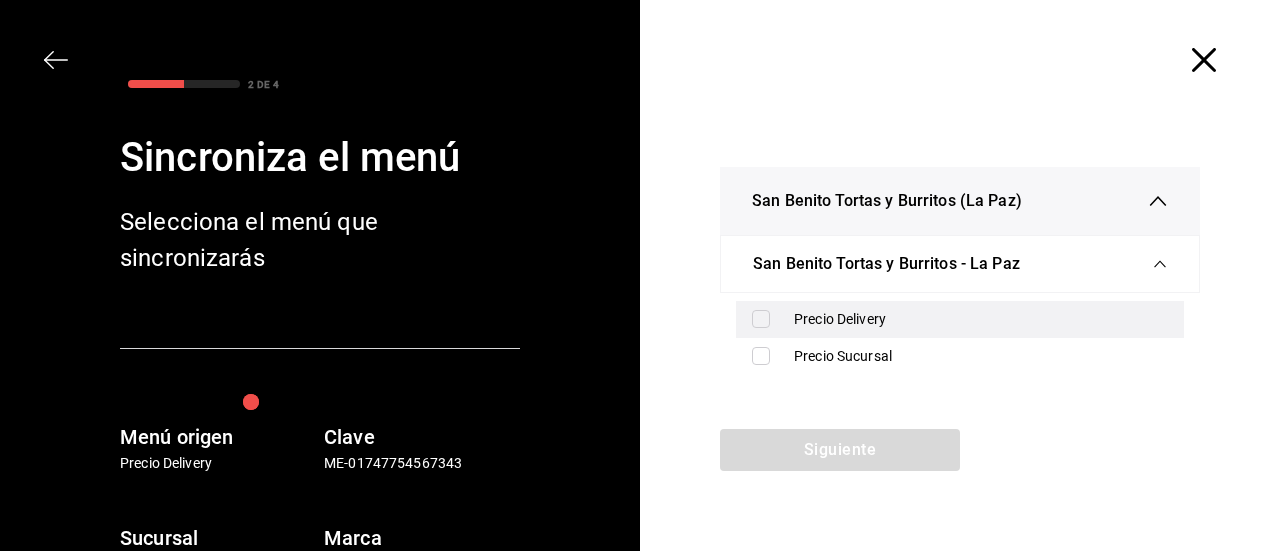 click on "Precio Delivery" at bounding box center [981, 319] 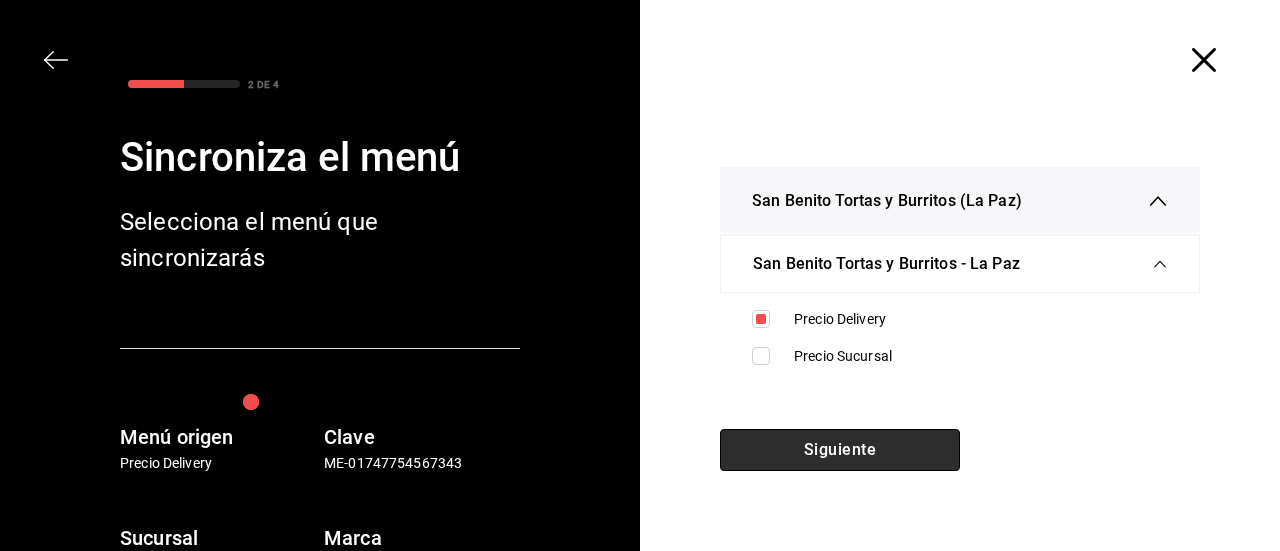 click on "Siguiente" at bounding box center (840, 450) 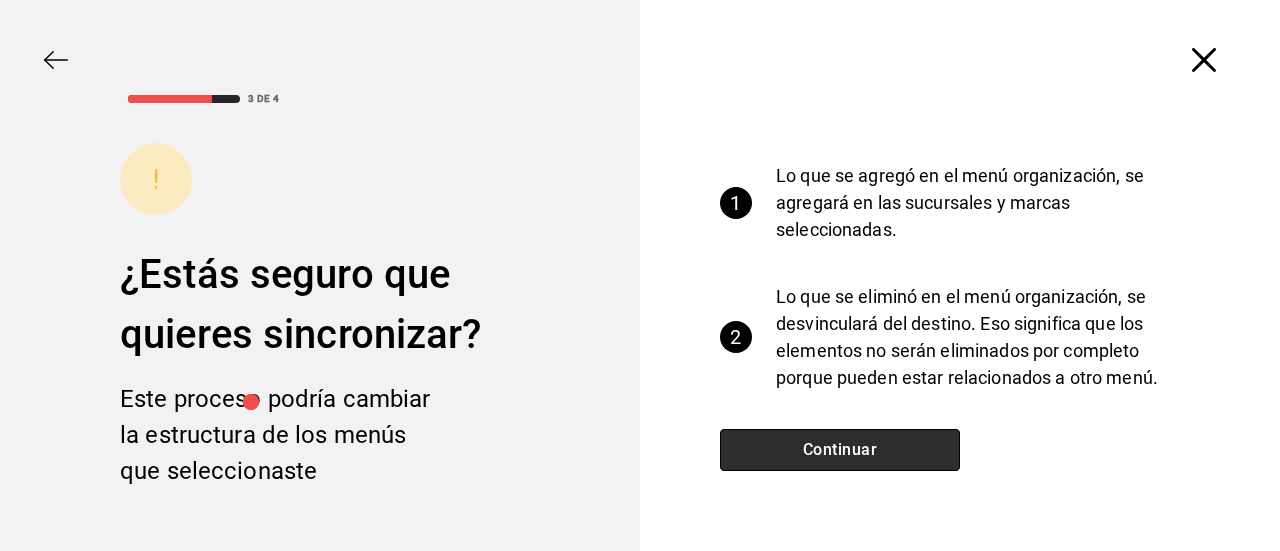 click on "Continuar" at bounding box center (840, 450) 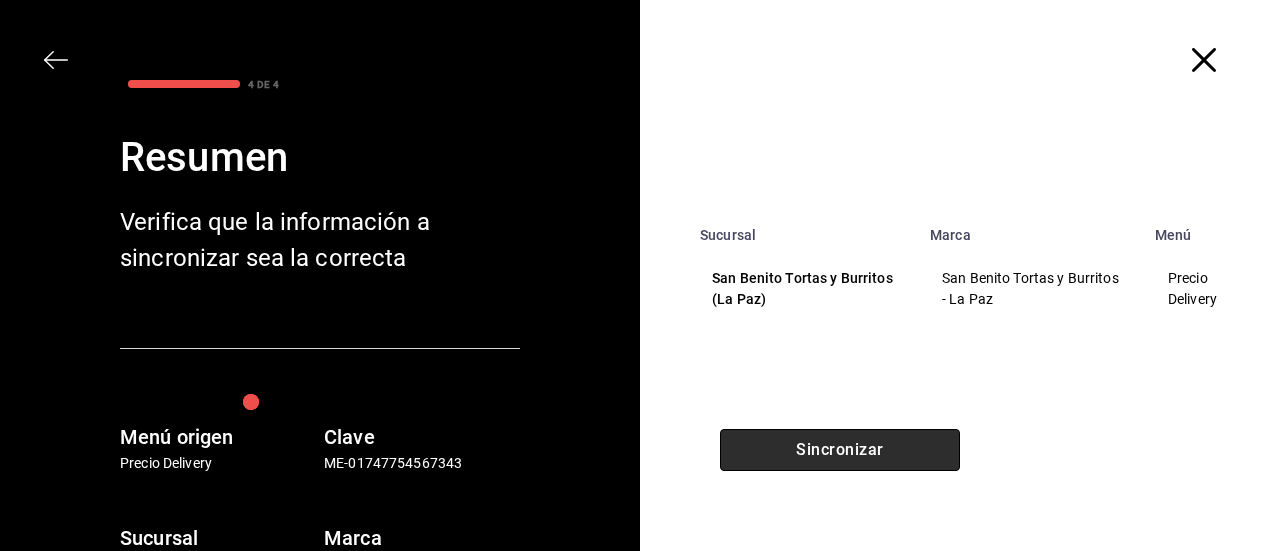 click on "Sincronizar" at bounding box center (840, 450) 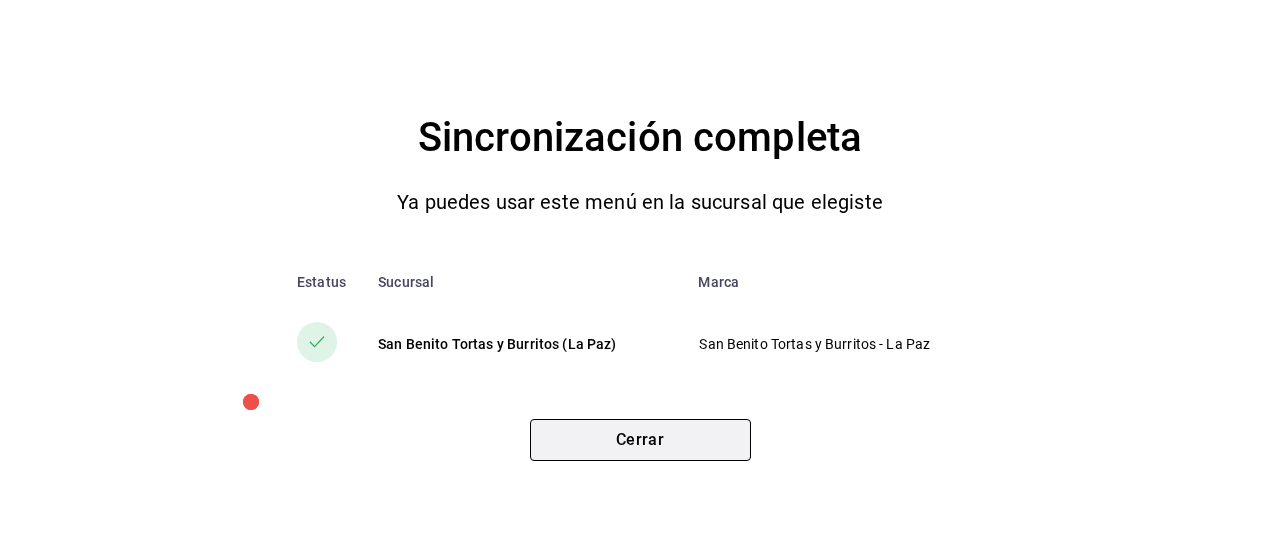 click on "Cerrar" at bounding box center (640, 440) 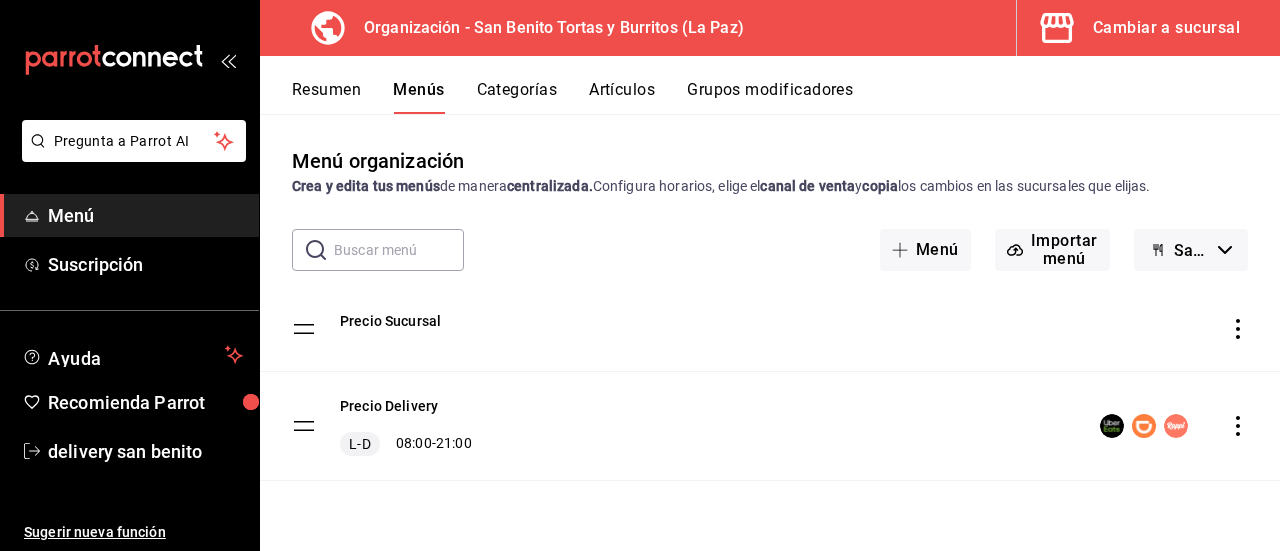 click on "Cambiar a sucursal" at bounding box center (1140, 28) 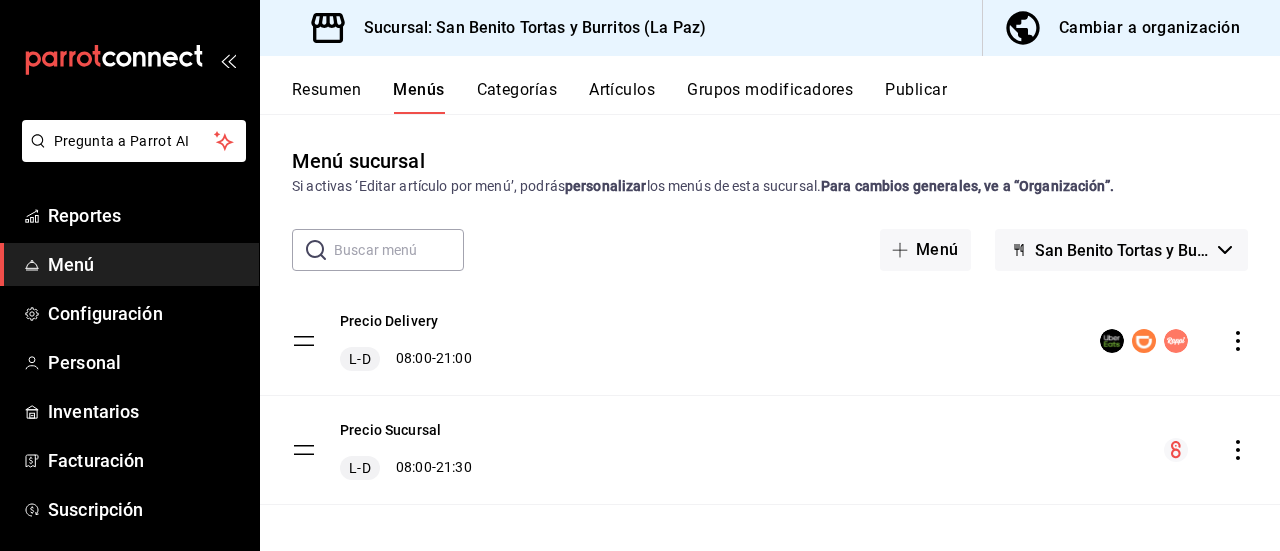 click on "Publicar" at bounding box center [916, 97] 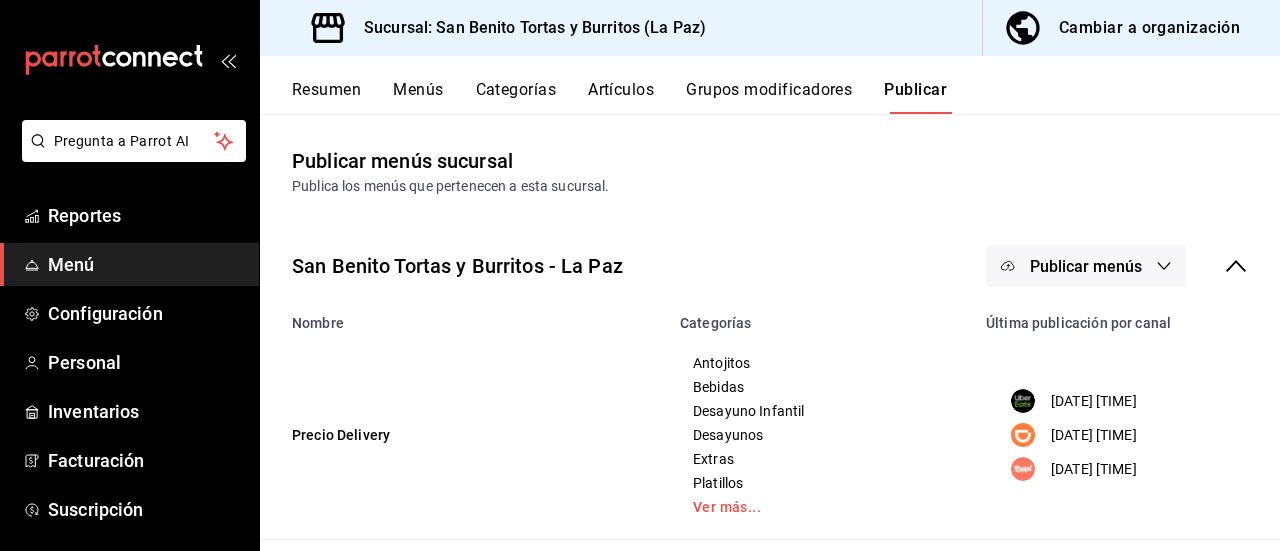 click on "Publicar menús" at bounding box center [1086, 266] 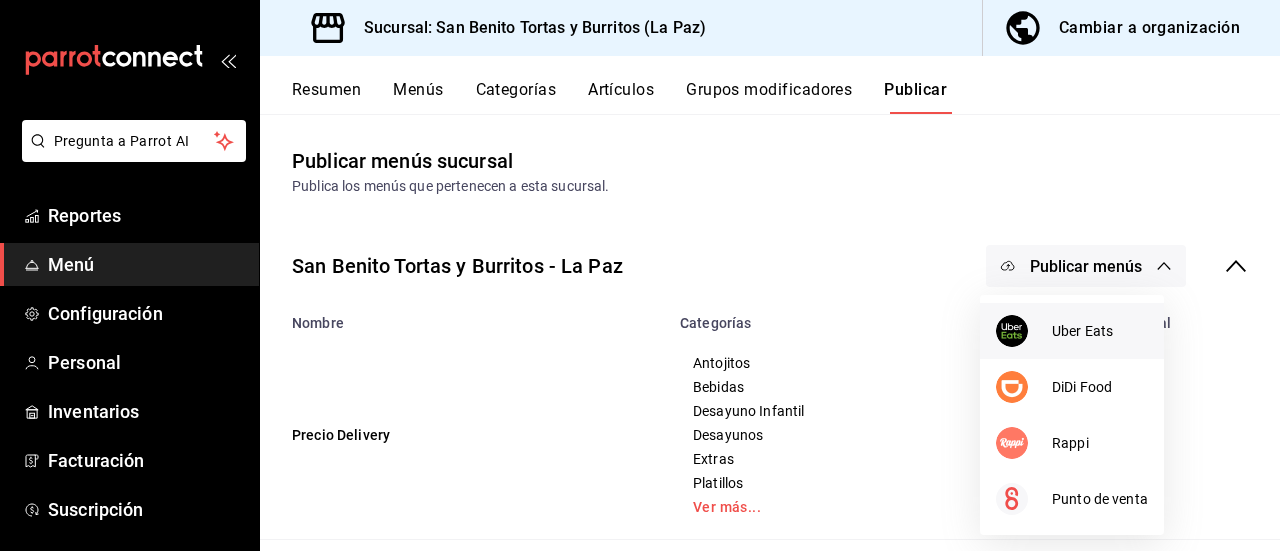 click on "Uber Eats" at bounding box center [1072, 331] 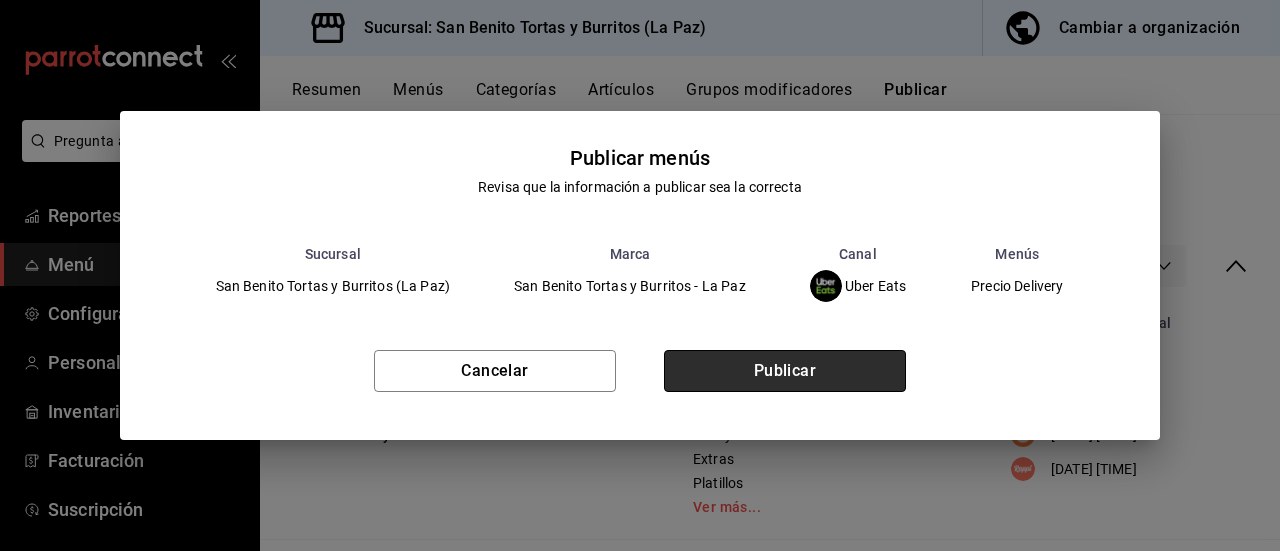 click on "Publicar" at bounding box center (785, 371) 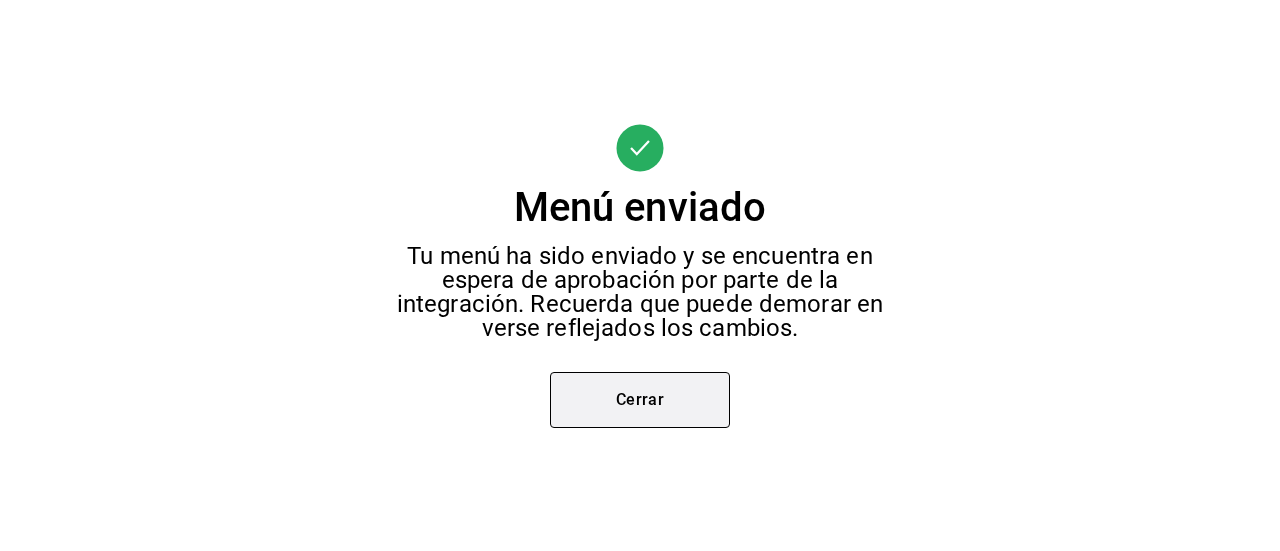 click on "Cerrar" at bounding box center [640, 400] 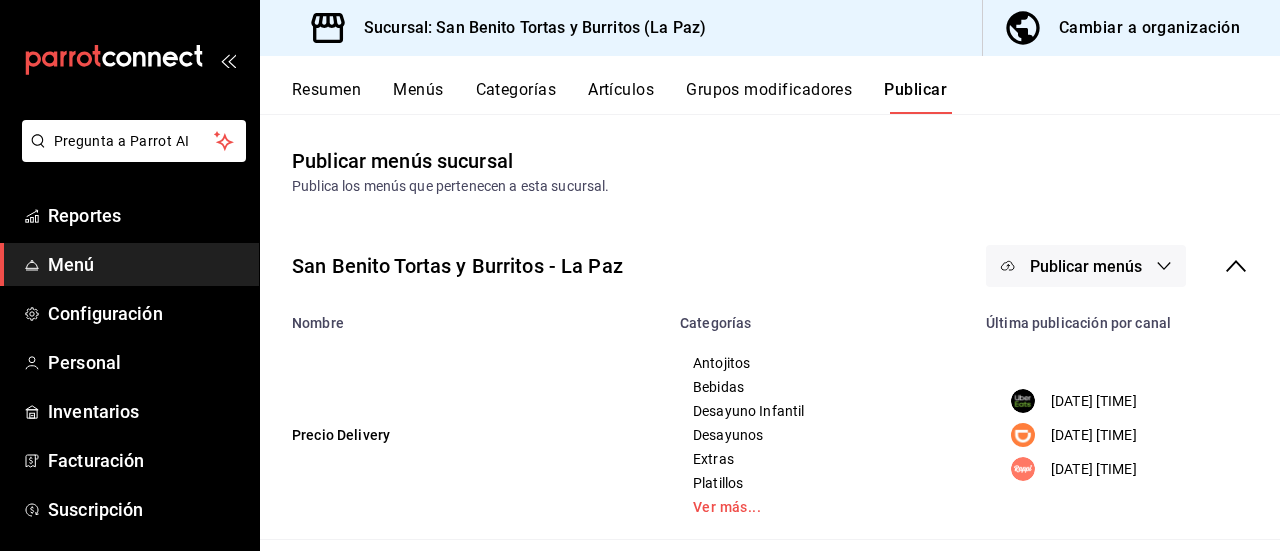 click on "Publicar menús" at bounding box center (1086, 266) 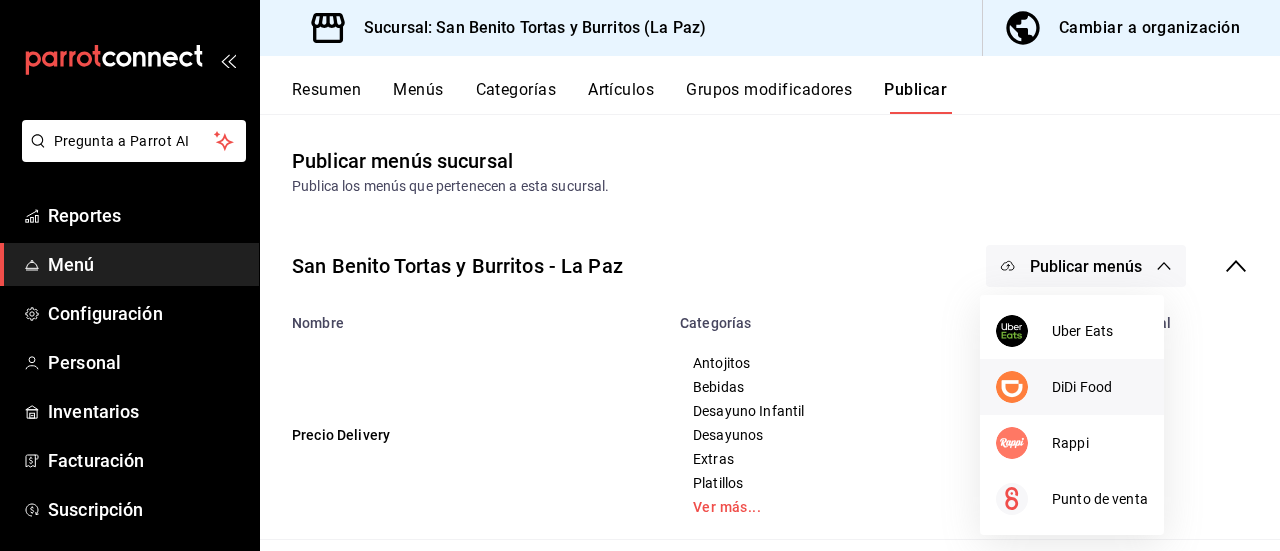 click on "DiDi Food" at bounding box center [1100, 387] 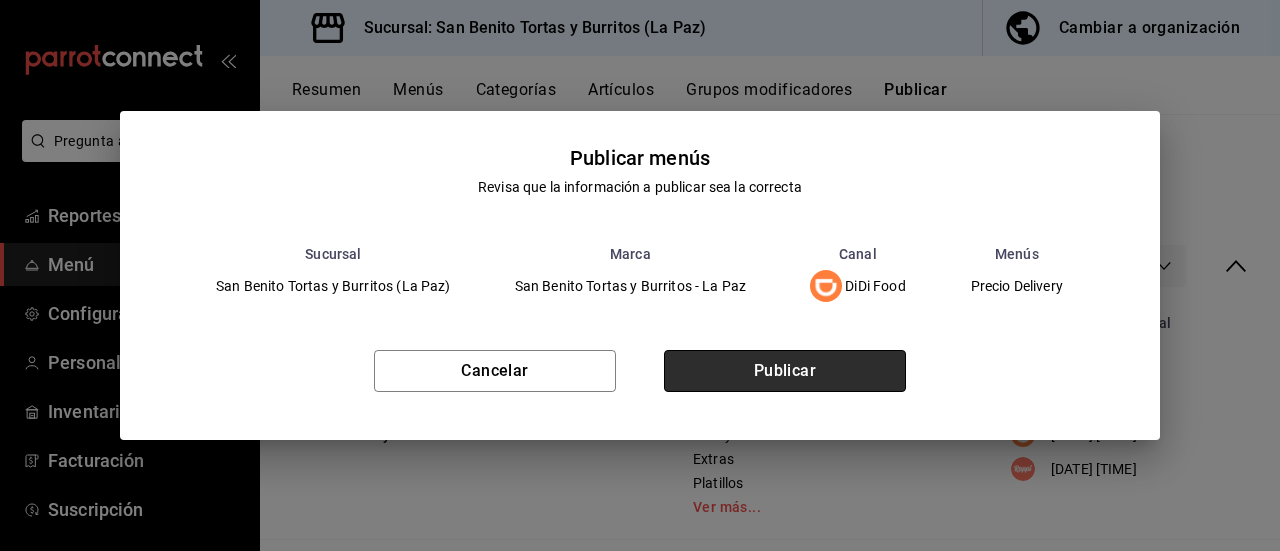 click on "Publicar" at bounding box center (785, 371) 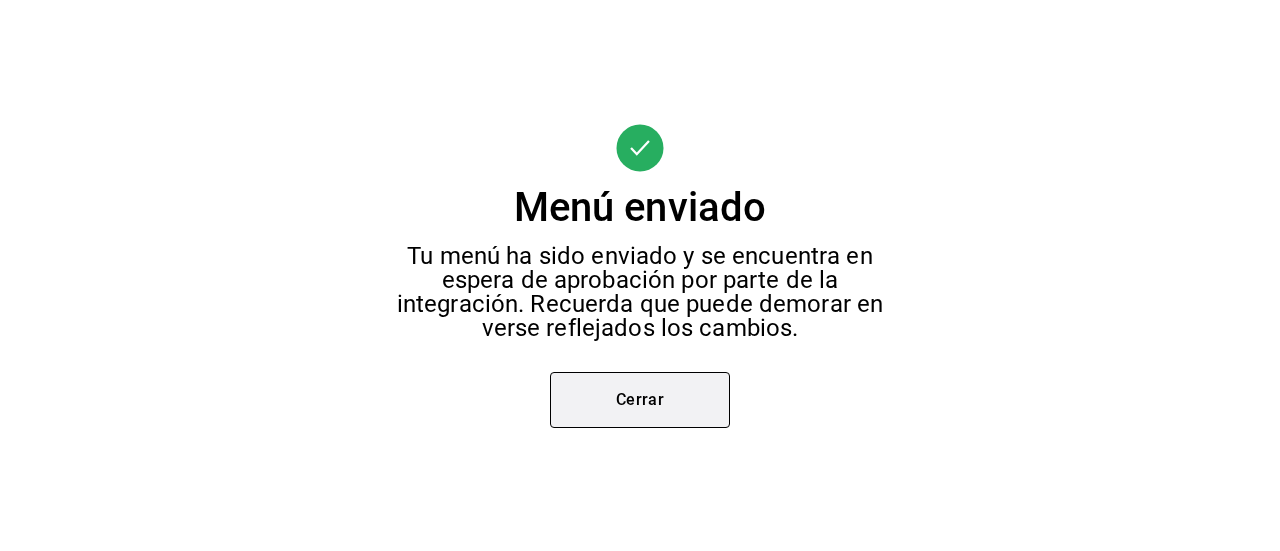 click on "Cerrar" at bounding box center (640, 400) 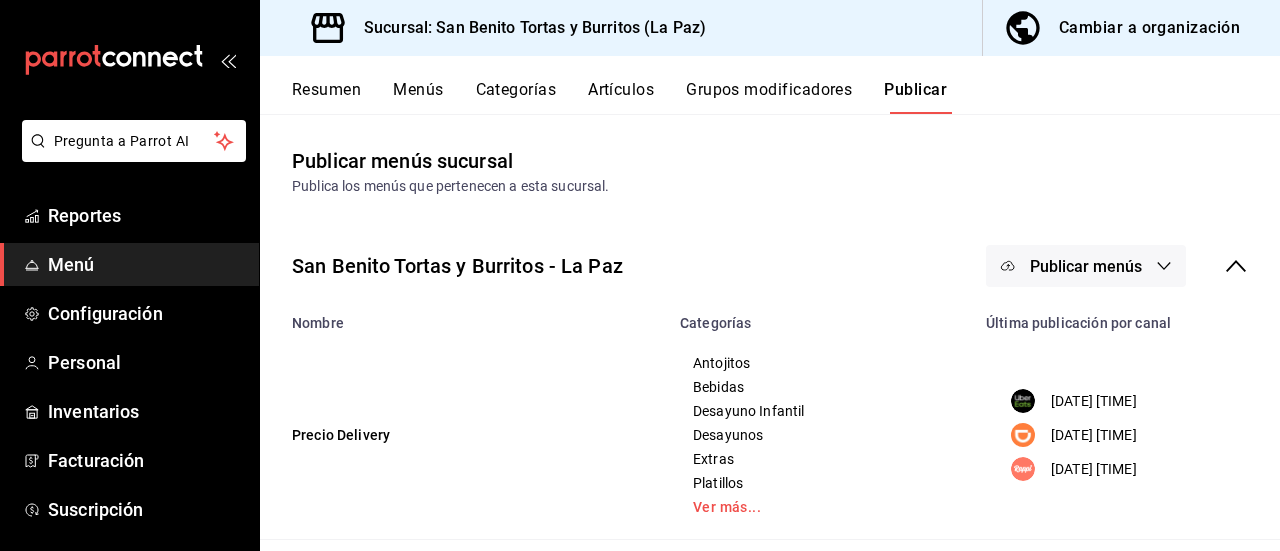 click on "Publicar menús" at bounding box center (1086, 266) 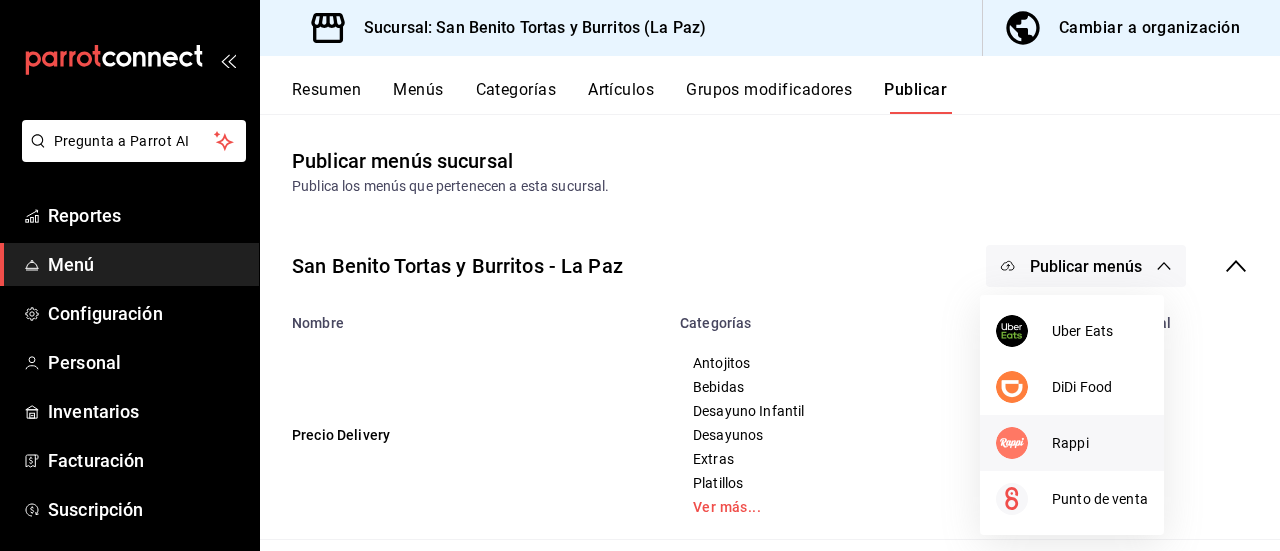 click at bounding box center [1024, 443] 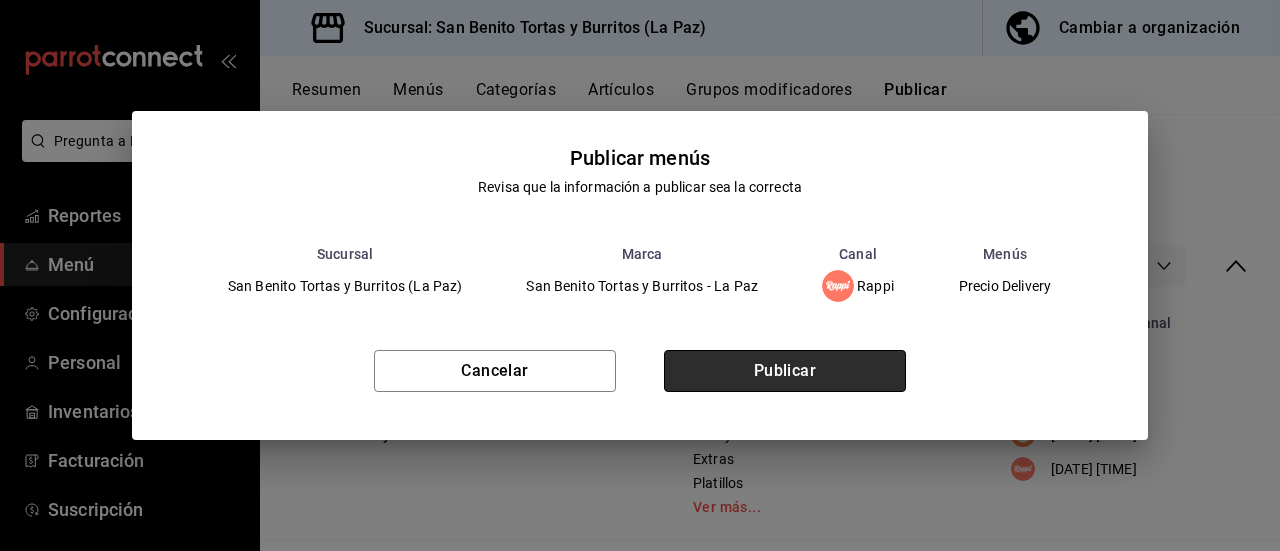 click on "Publicar" at bounding box center (785, 371) 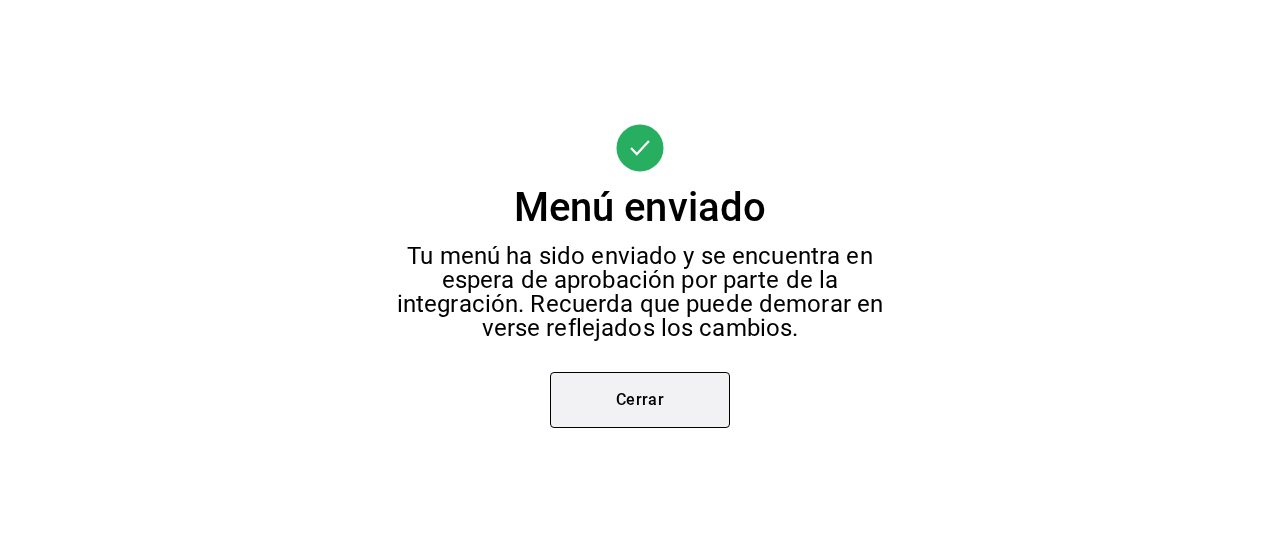 click on "Cerrar" at bounding box center [640, 400] 